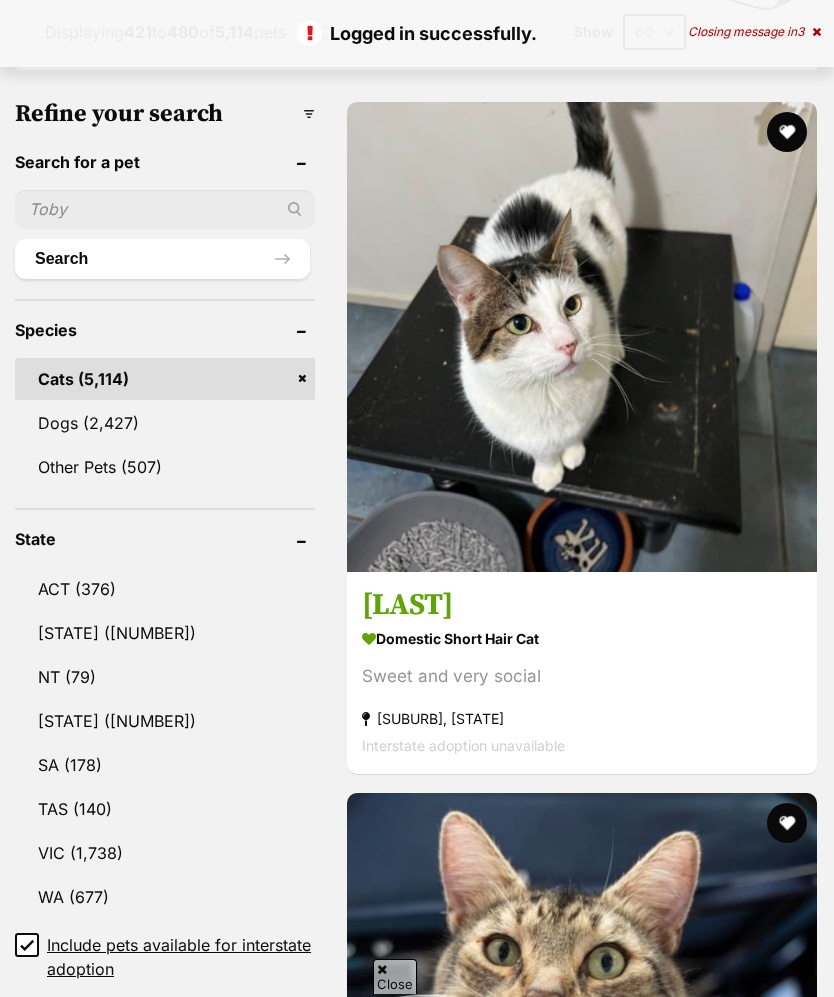 scroll, scrollTop: 0, scrollLeft: 0, axis: both 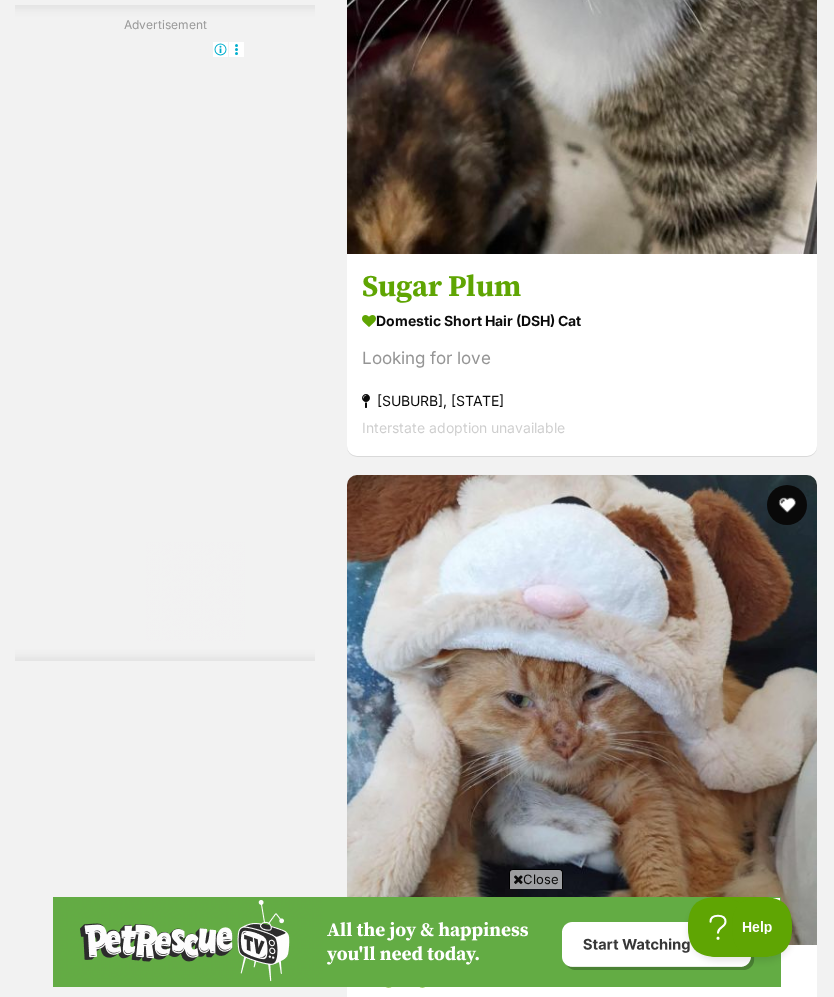 click at bounding box center (582, 12464) 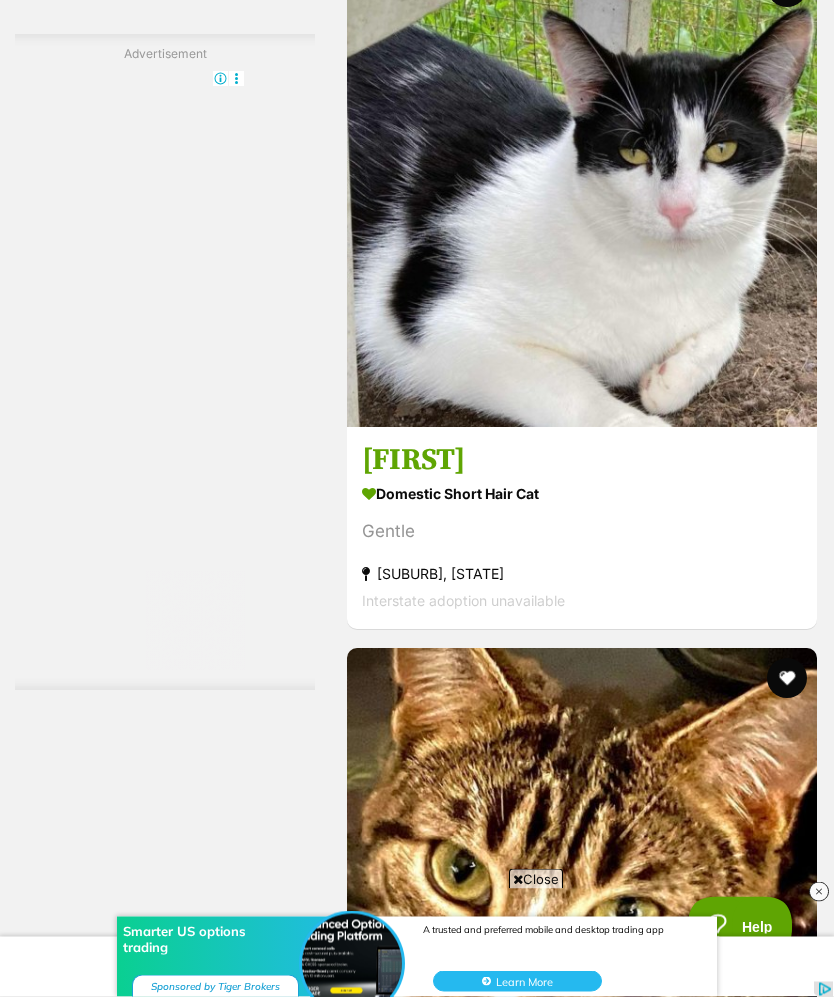scroll, scrollTop: 3827, scrollLeft: 0, axis: vertical 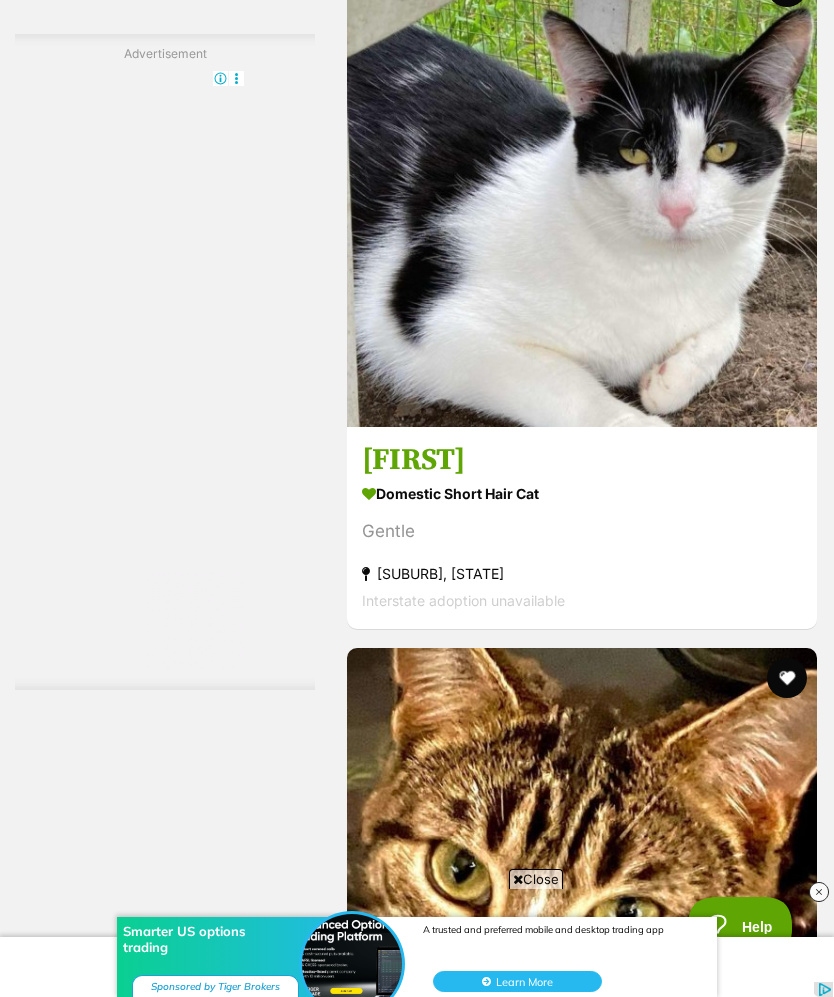 click at bounding box center [582, 7797] 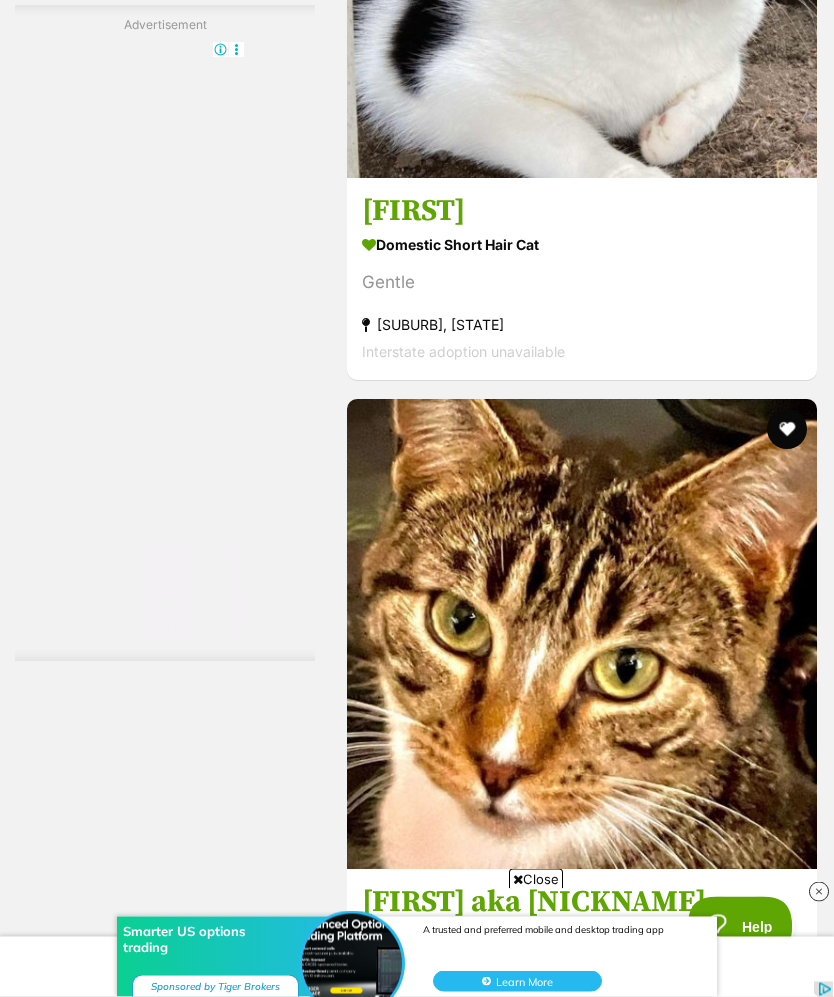 scroll, scrollTop: 4075, scrollLeft: 0, axis: vertical 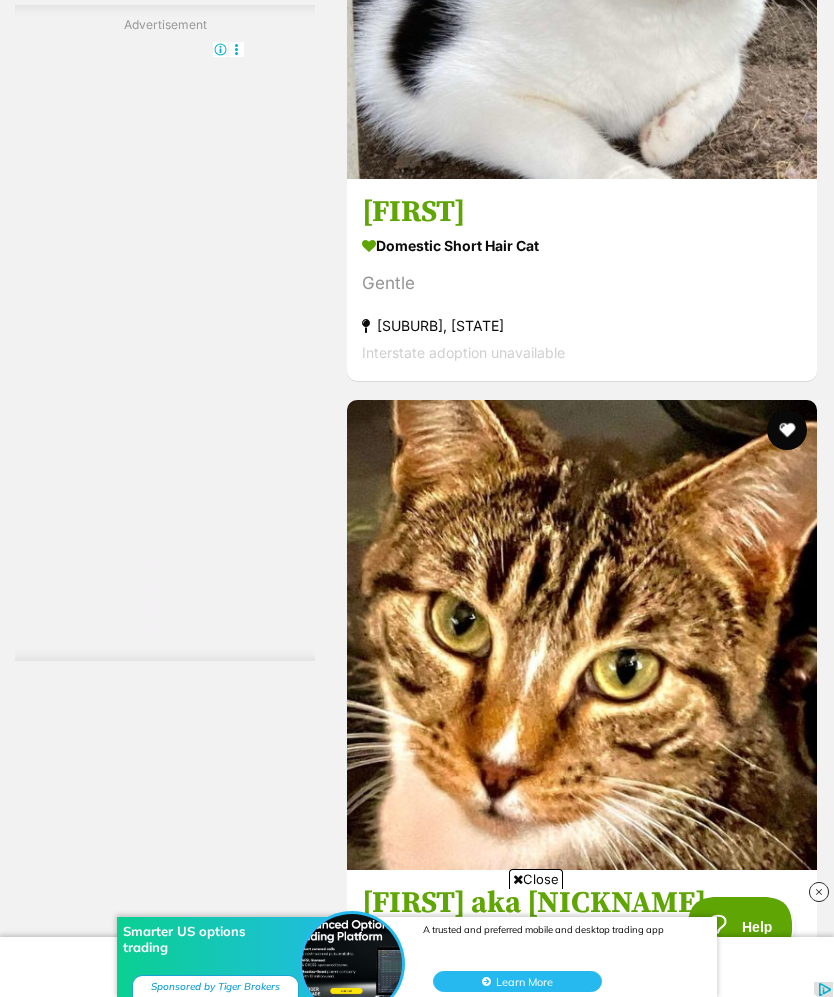 click at bounding box center [582, 6858] 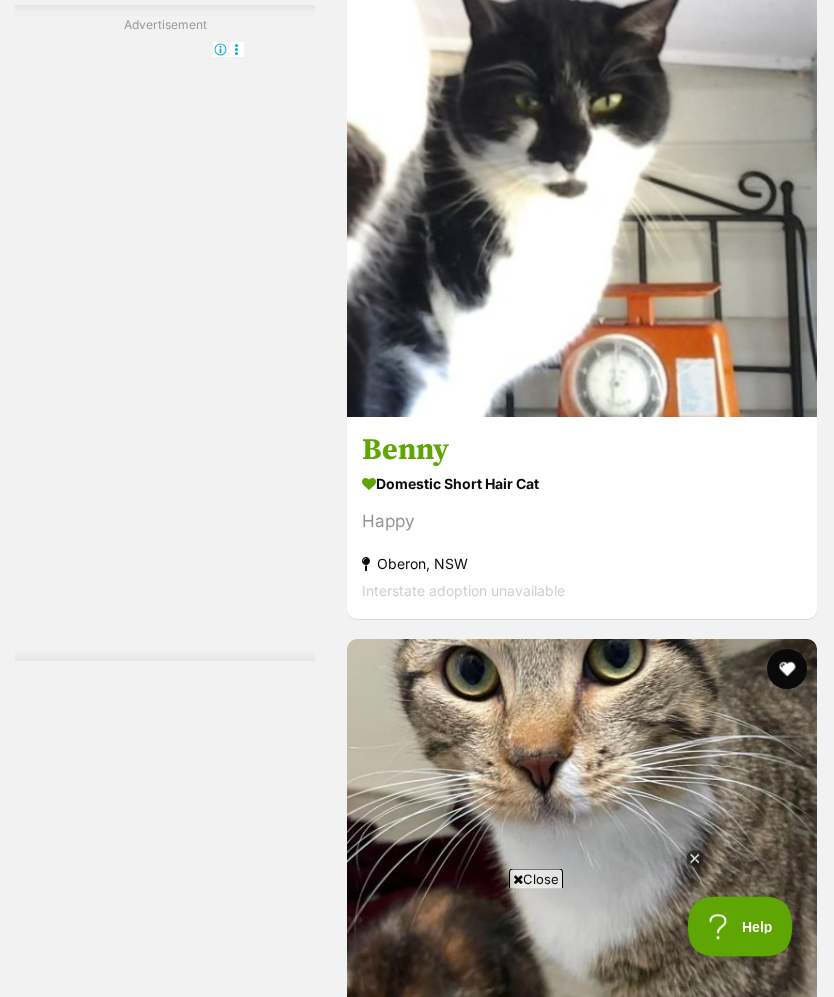 scroll, scrollTop: 0, scrollLeft: 0, axis: both 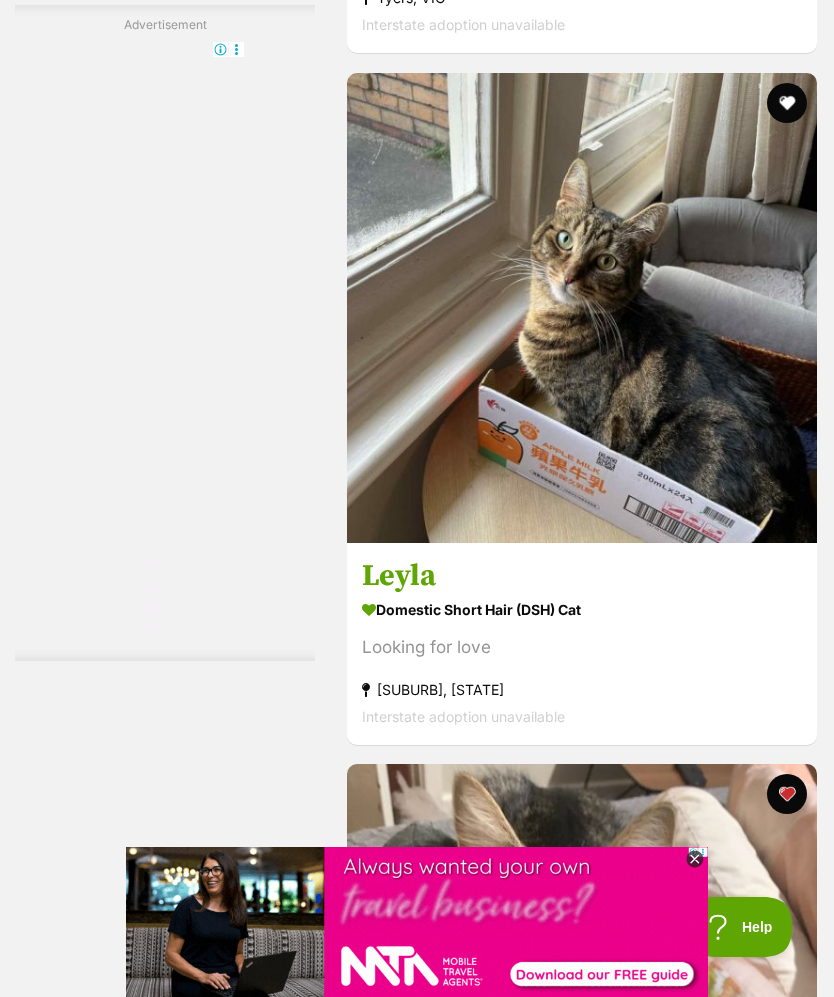 click at bounding box center (582, 17592) 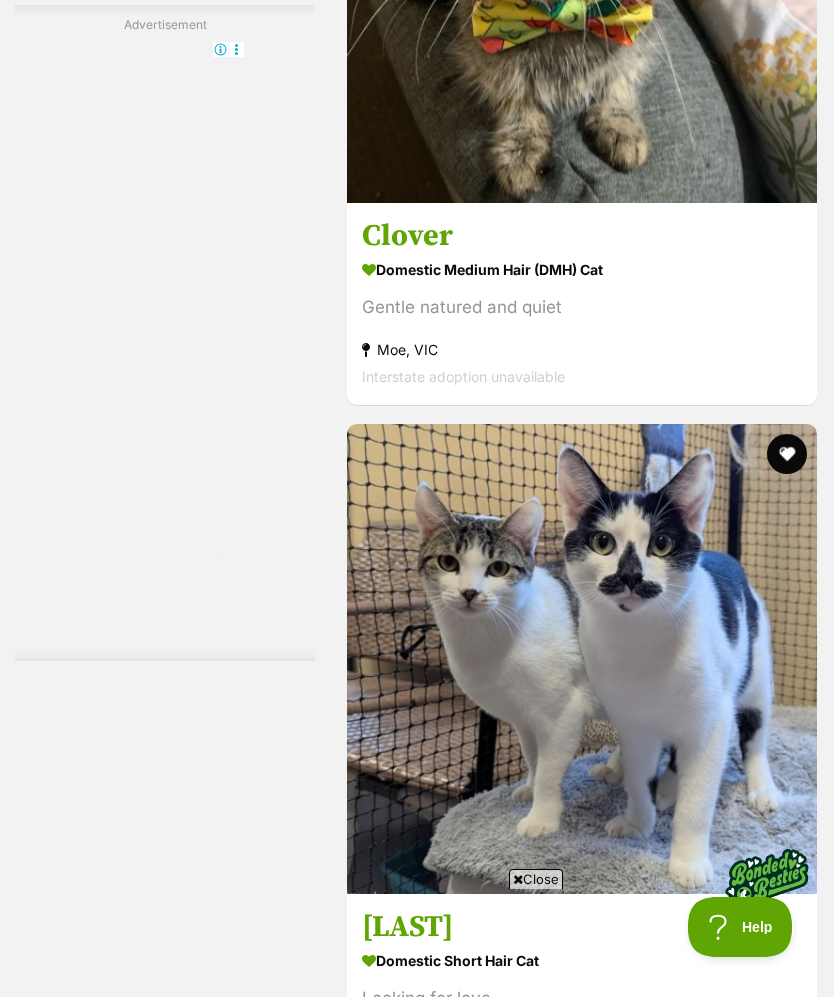 scroll, scrollTop: 0, scrollLeft: 0, axis: both 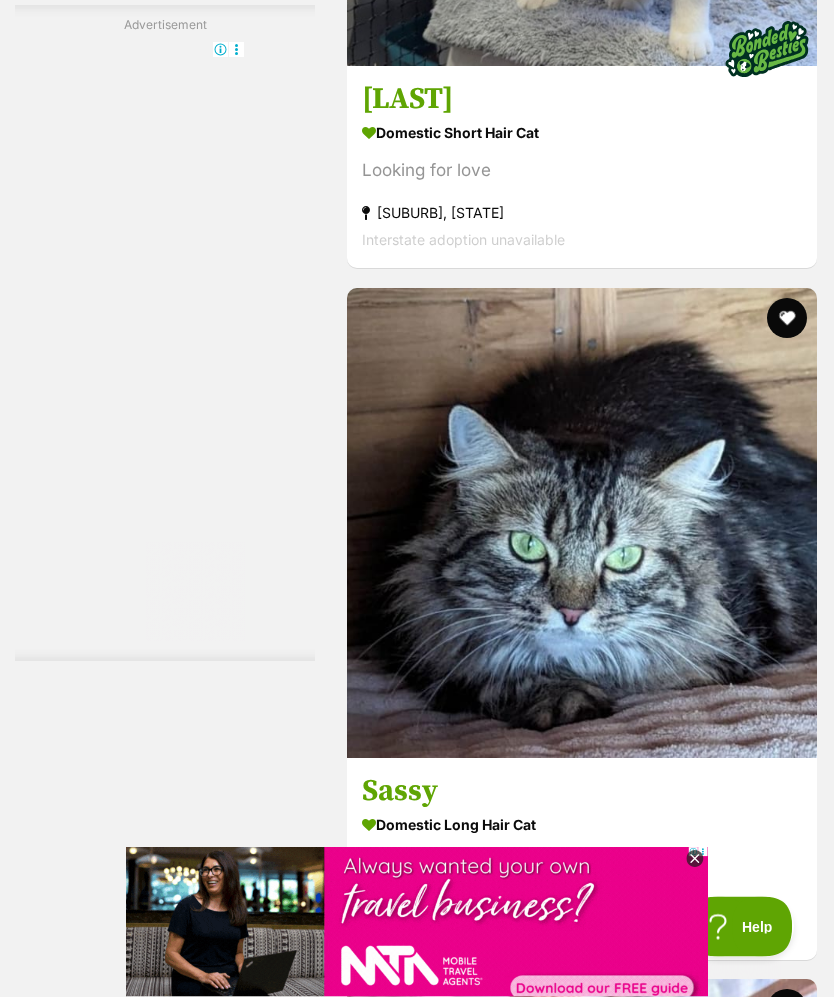 click at bounding box center (582, 21957) 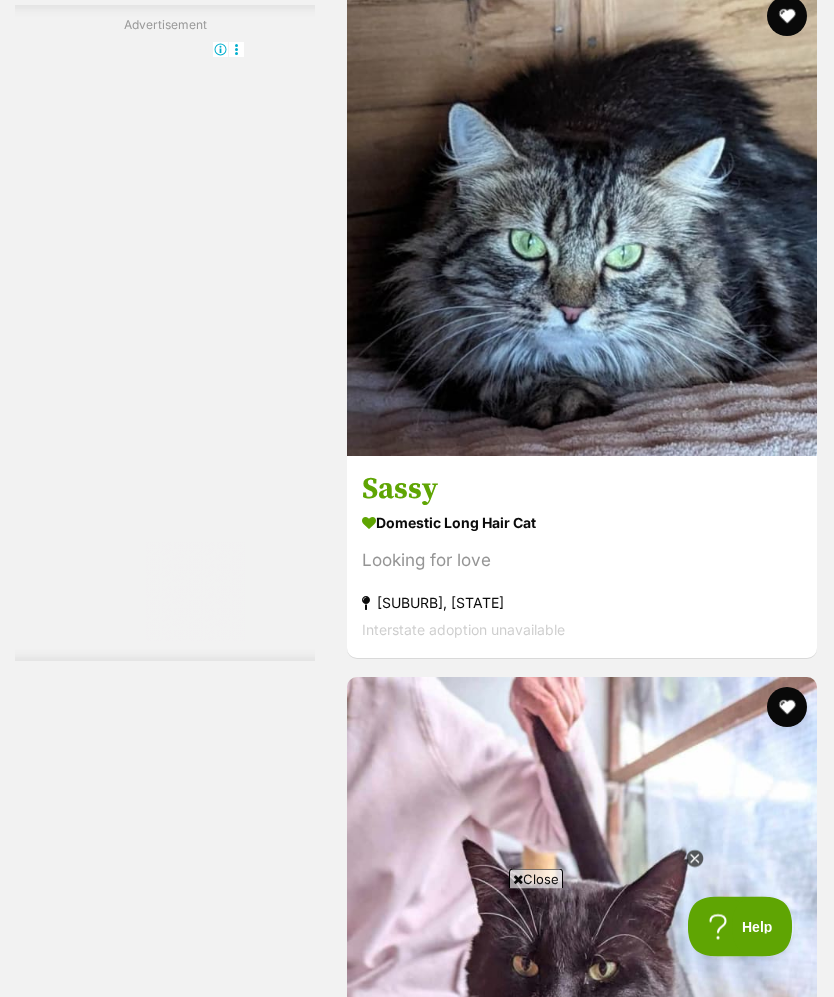 scroll, scrollTop: 12017, scrollLeft: 0, axis: vertical 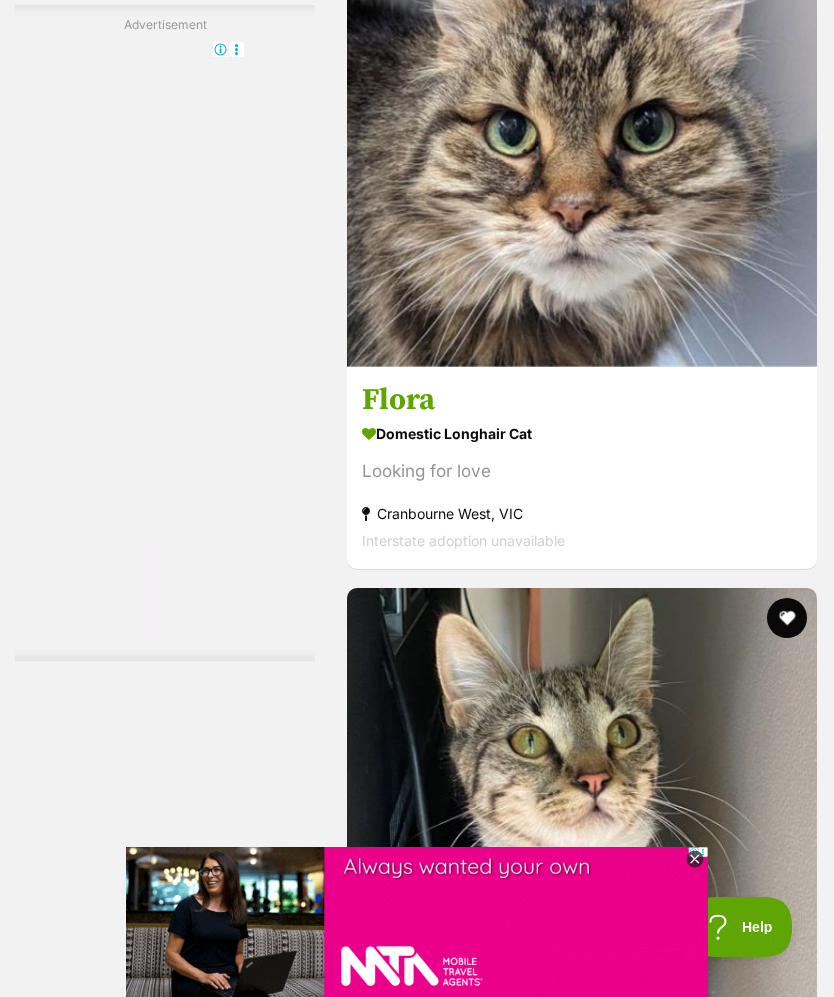 click on "Advertisement" at bounding box center (417, 28529) 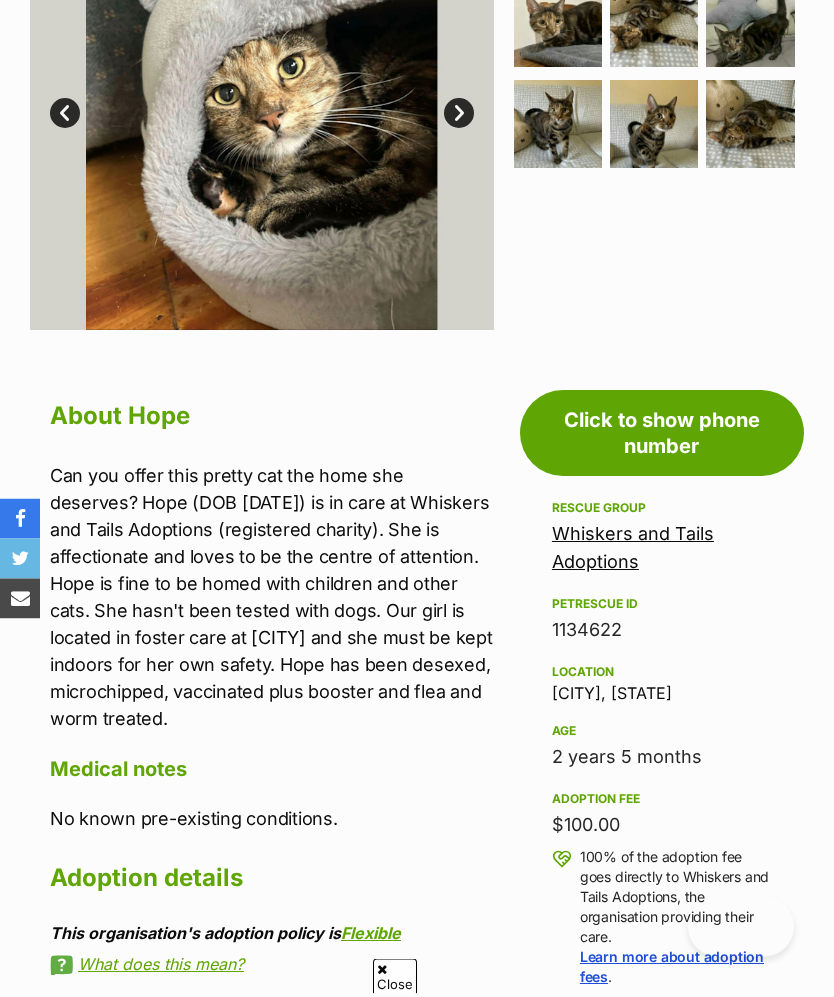 scroll, scrollTop: 689, scrollLeft: 0, axis: vertical 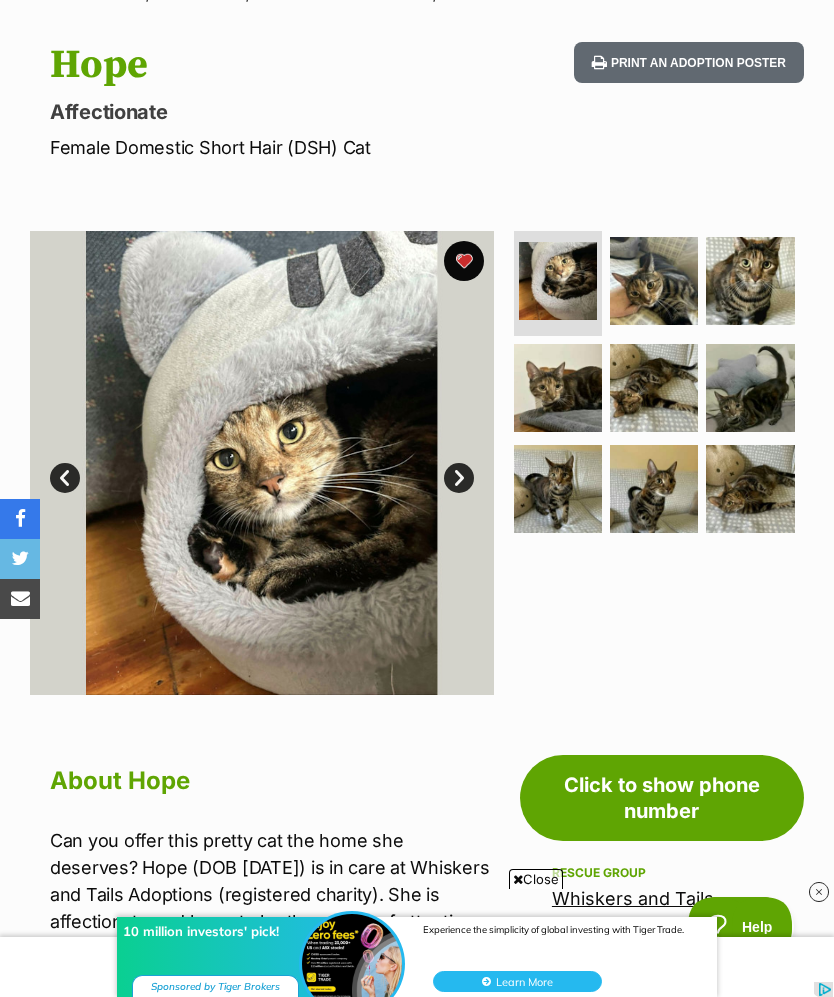 click at bounding box center [654, 281] 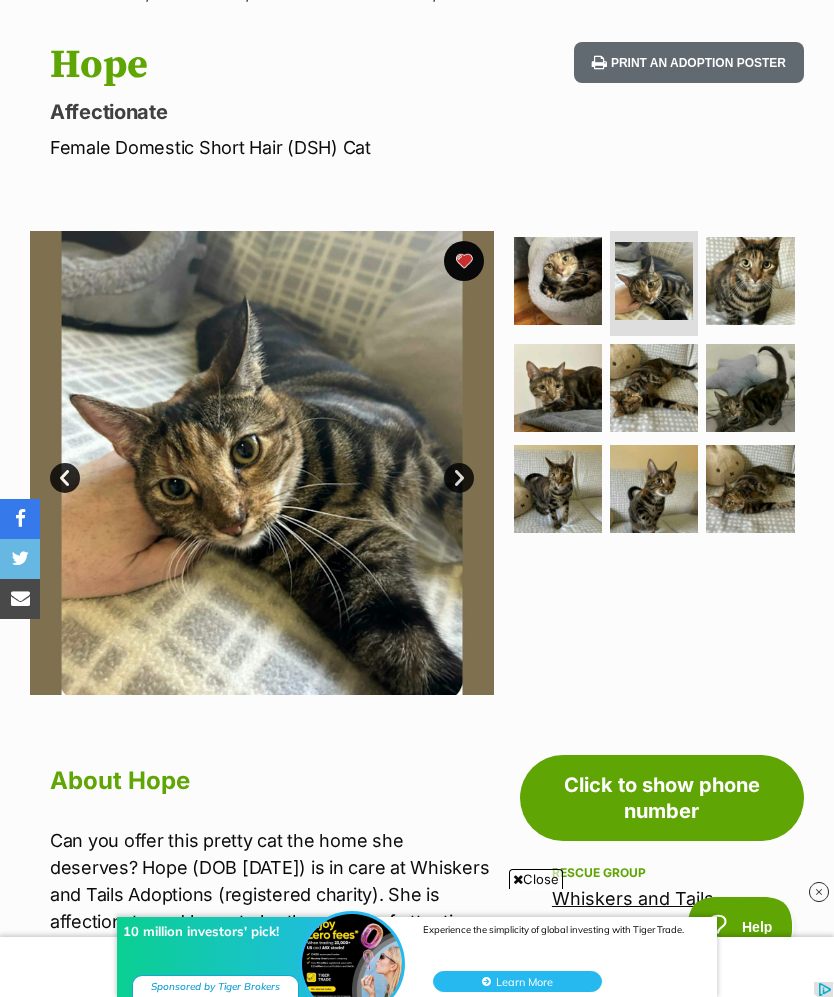 click at bounding box center [750, 281] 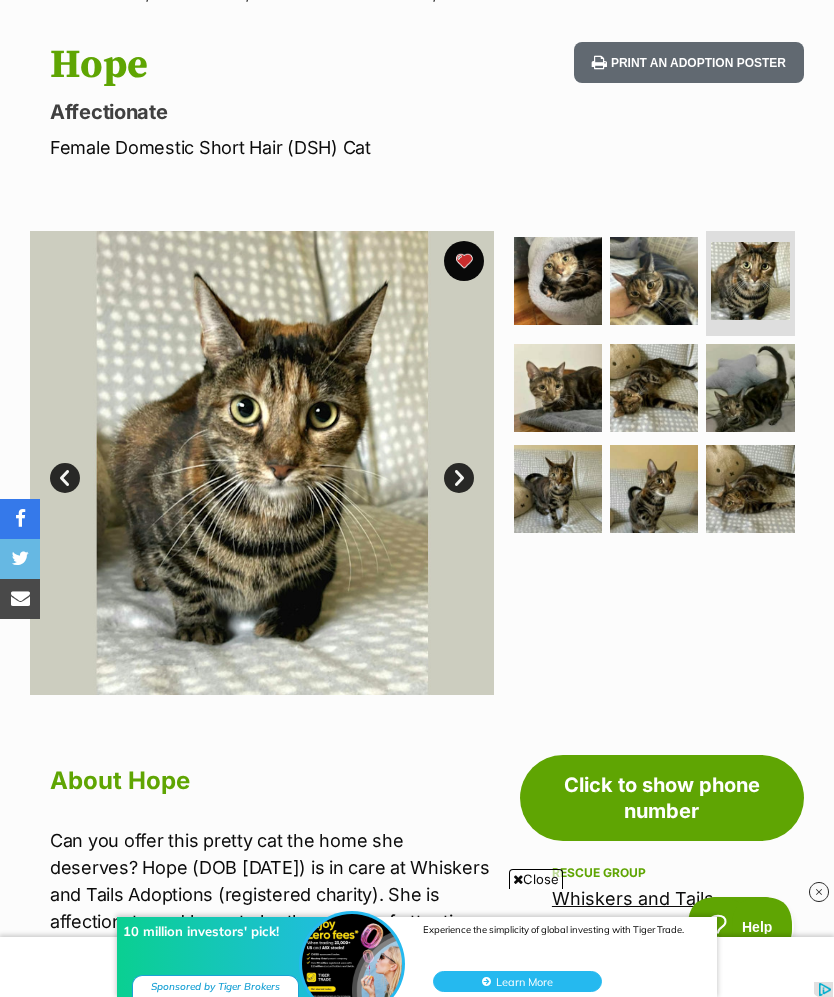 click at bounding box center [558, 388] 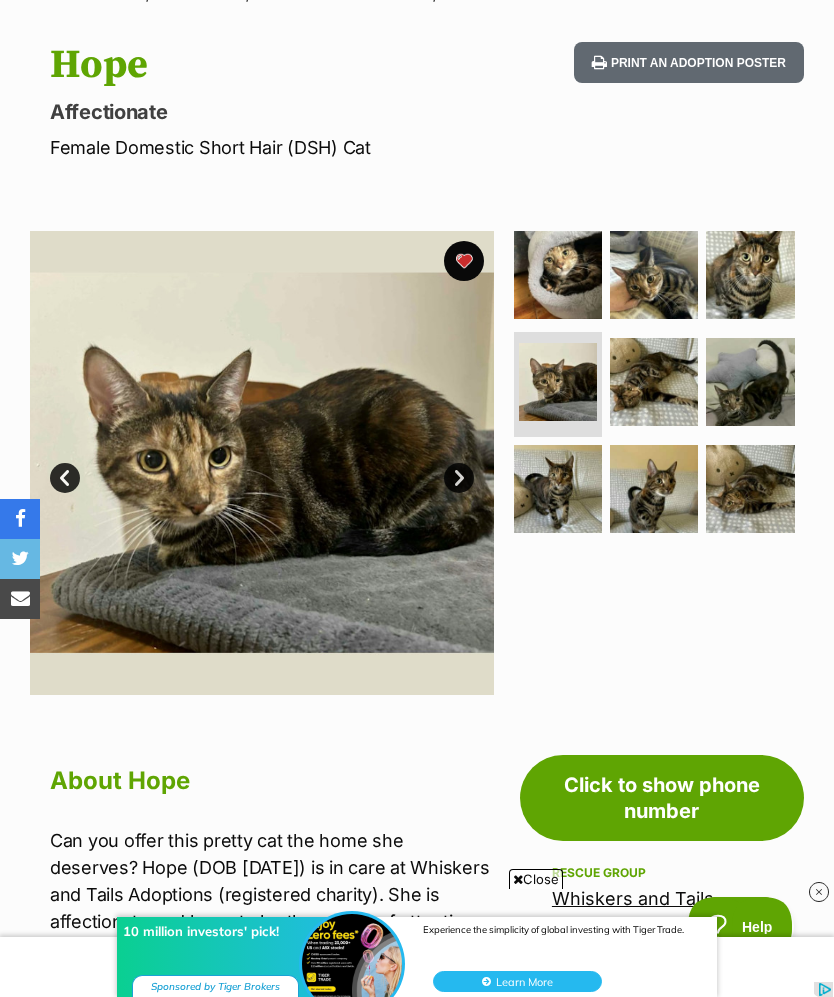 click at bounding box center [654, 382] 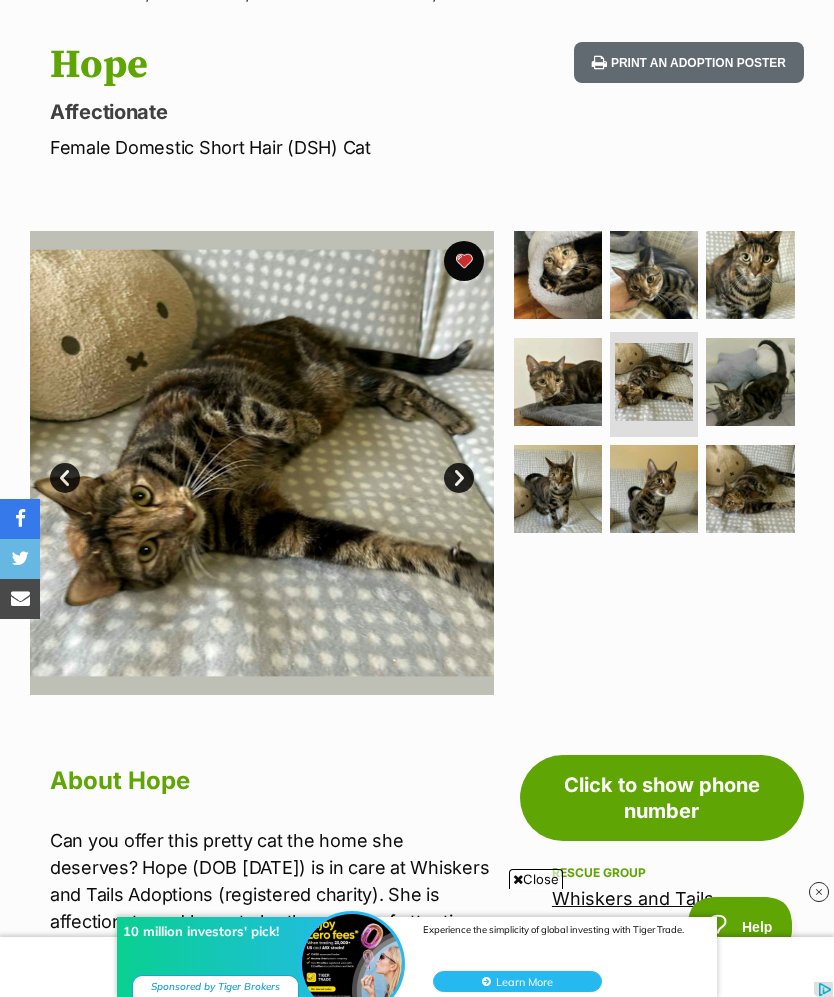 click at bounding box center (654, 489) 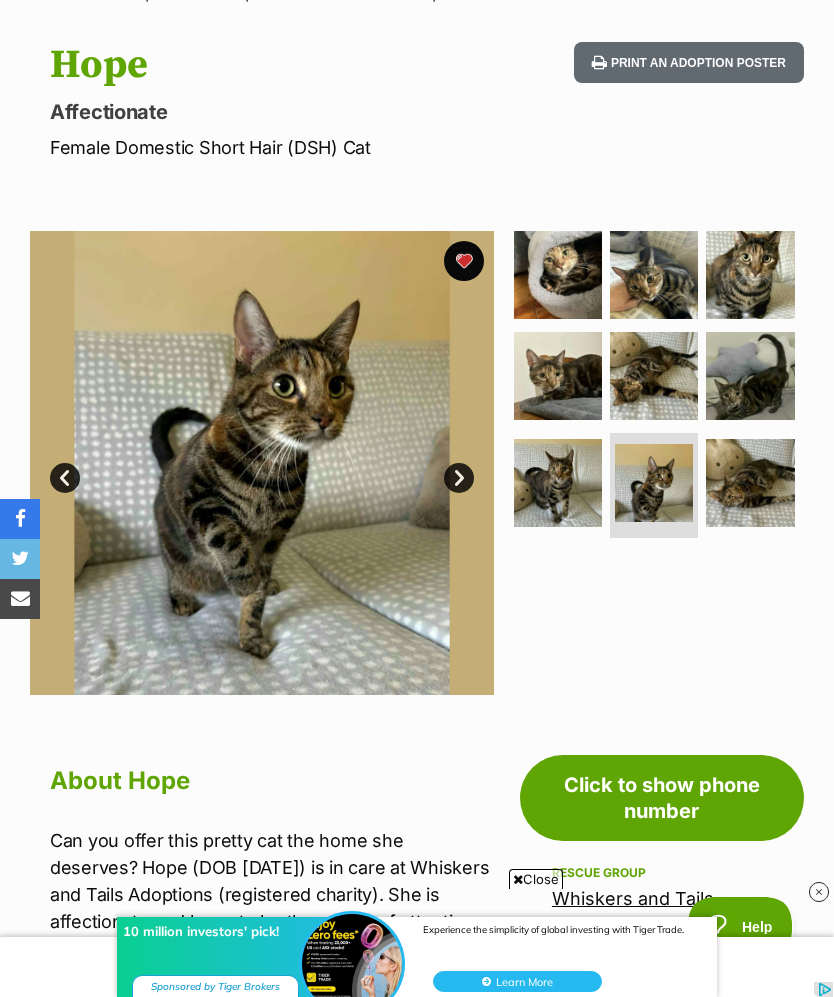 click at bounding box center [750, 483] 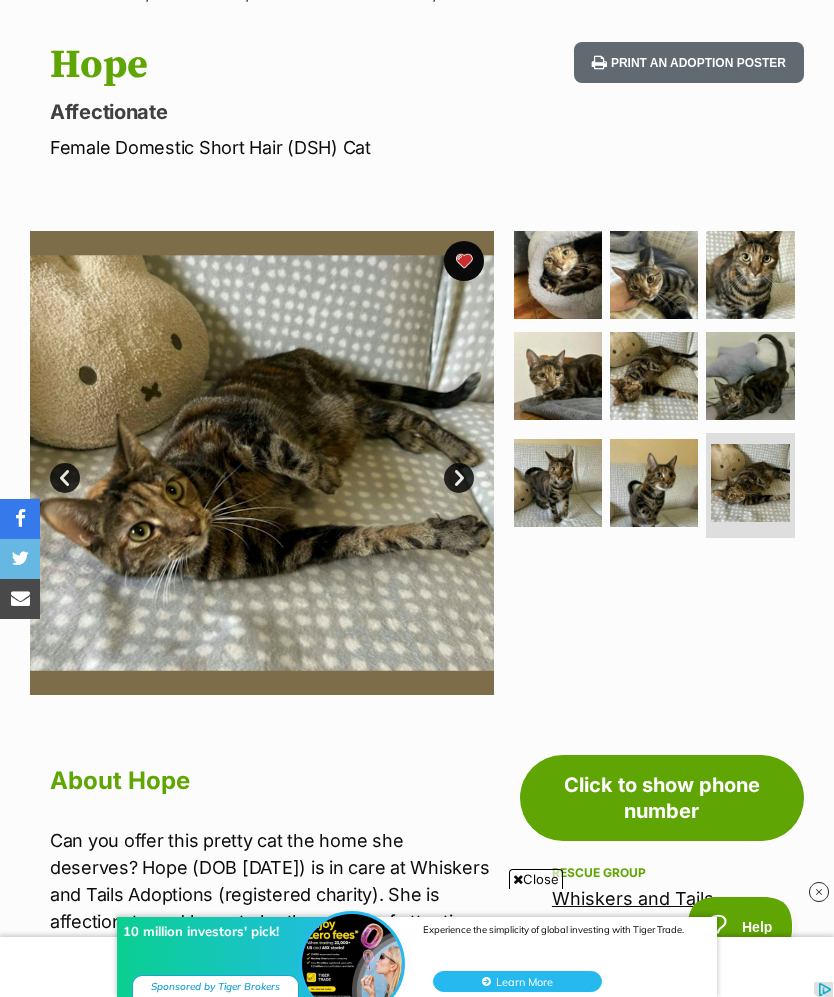 click at bounding box center (654, 483) 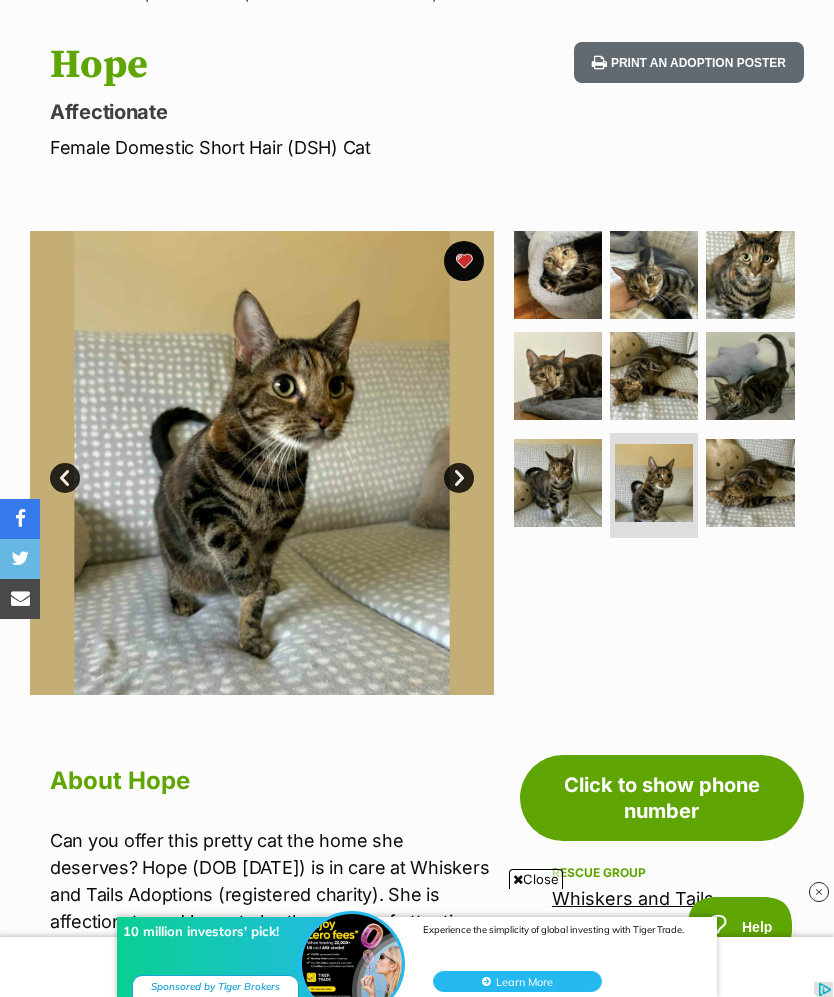 click at bounding box center [750, 483] 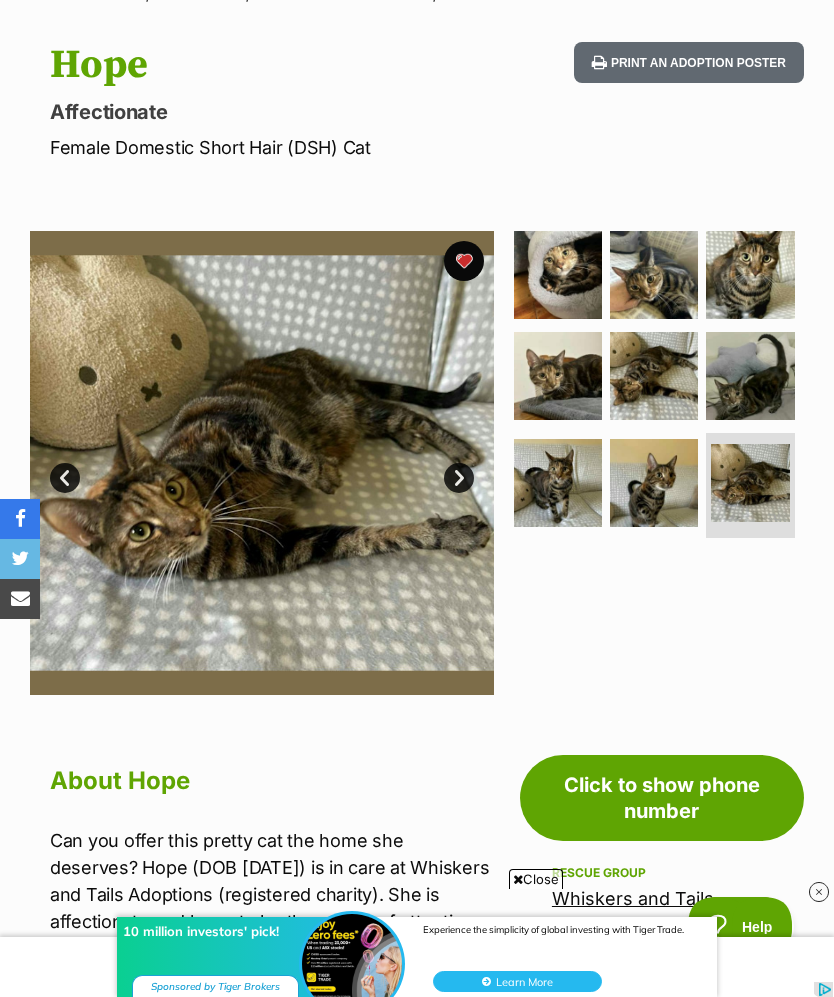 click at bounding box center [654, 483] 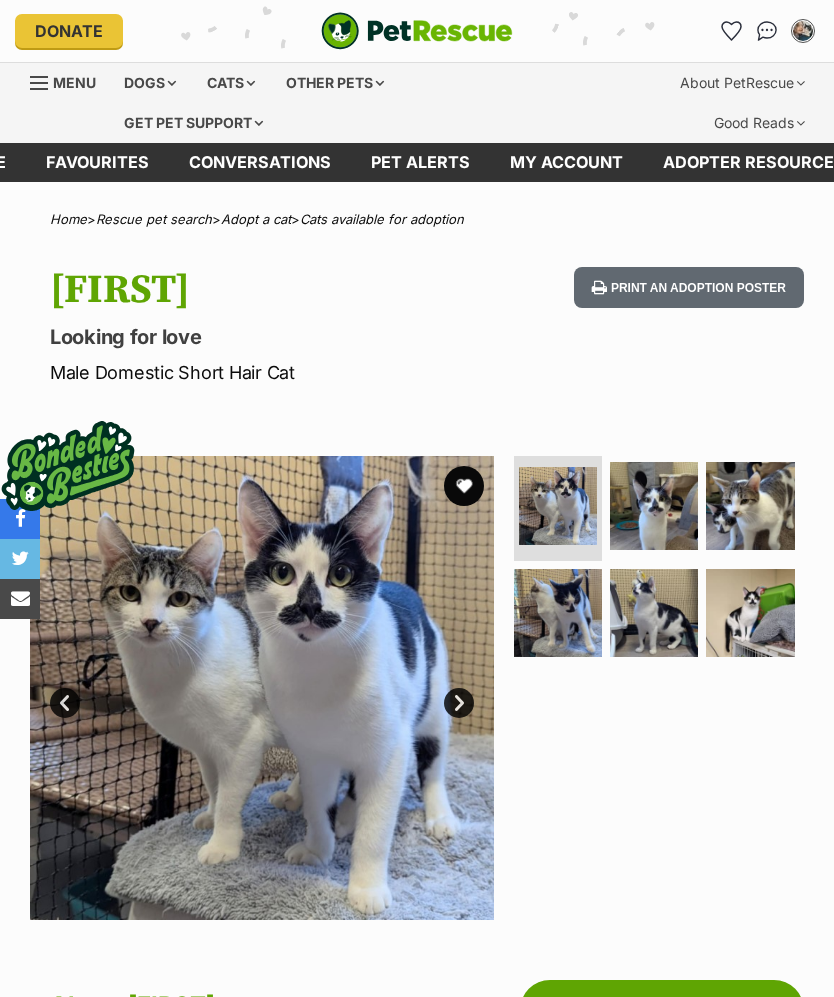 scroll, scrollTop: 0, scrollLeft: 0, axis: both 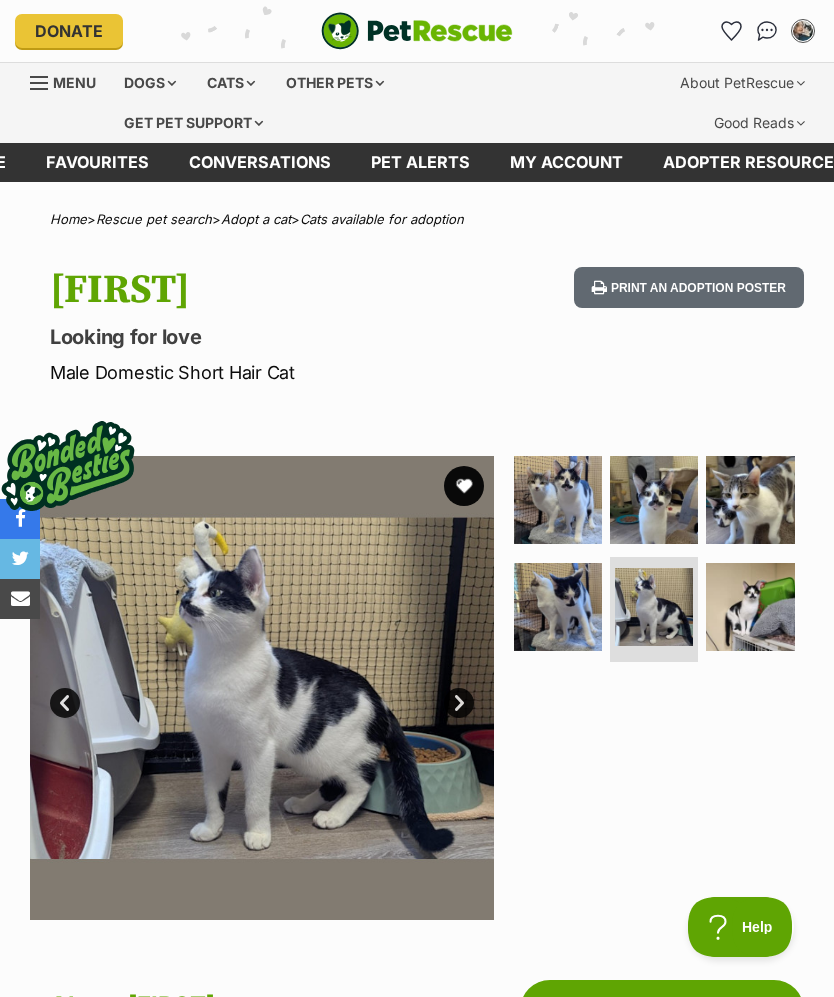 click at bounding box center (558, 500) 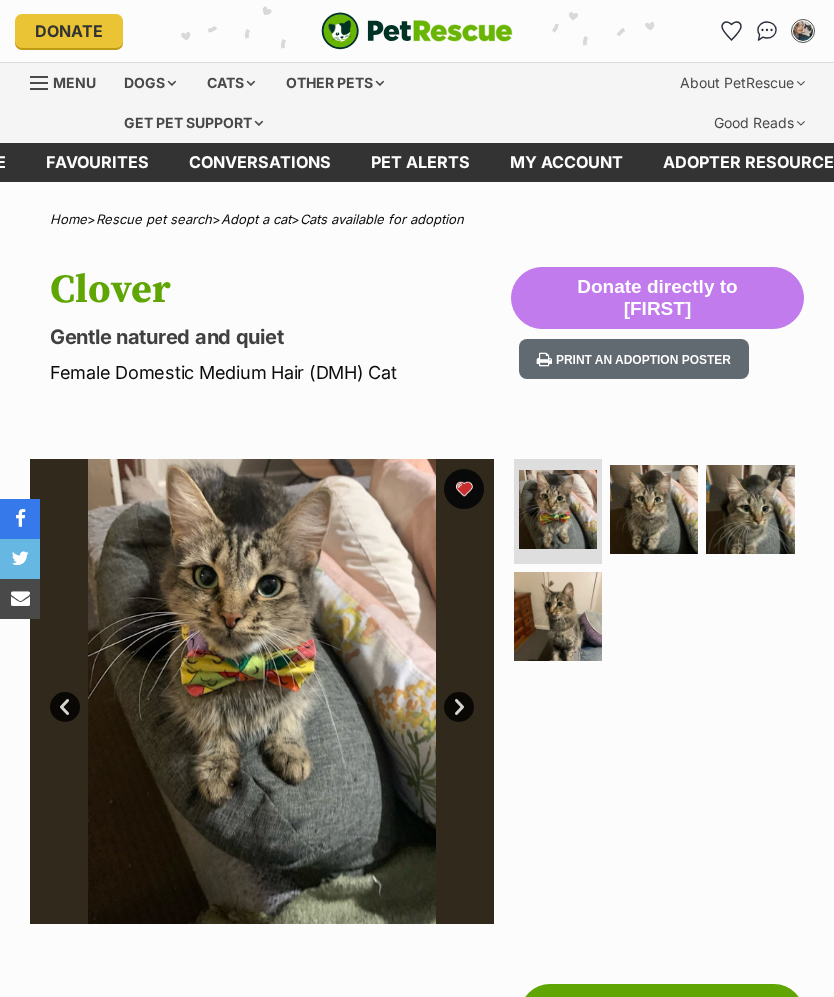 scroll, scrollTop: 0, scrollLeft: 0, axis: both 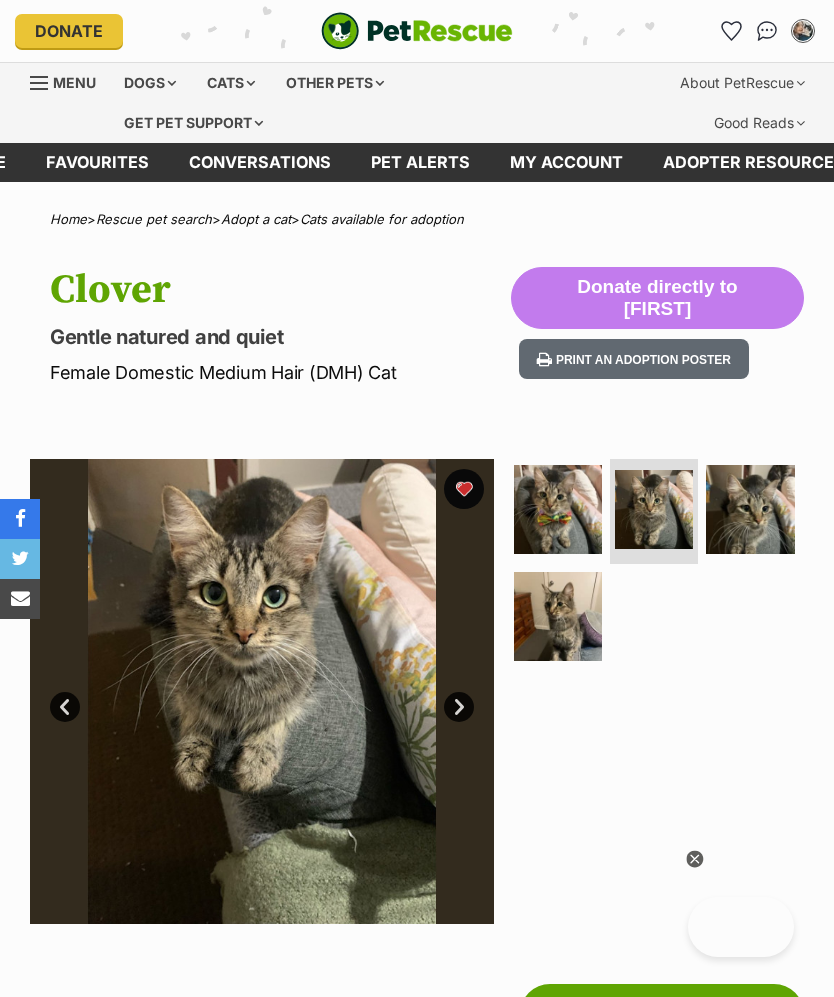 click at bounding box center [750, 509] 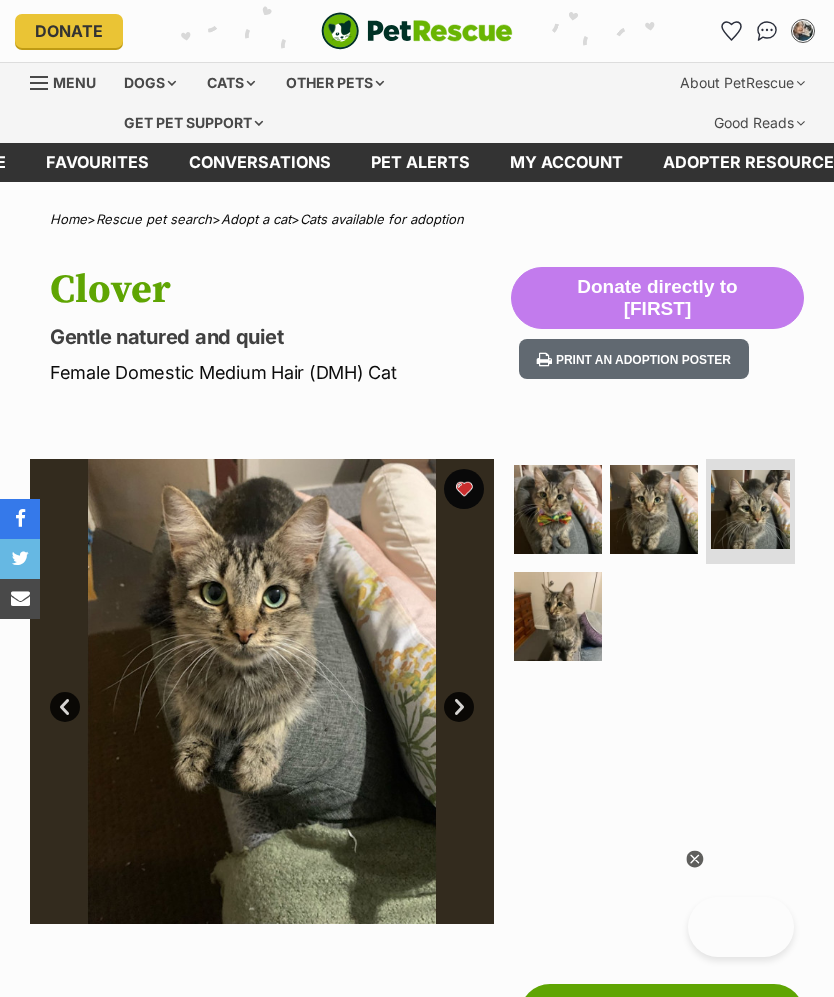 click at bounding box center (558, 616) 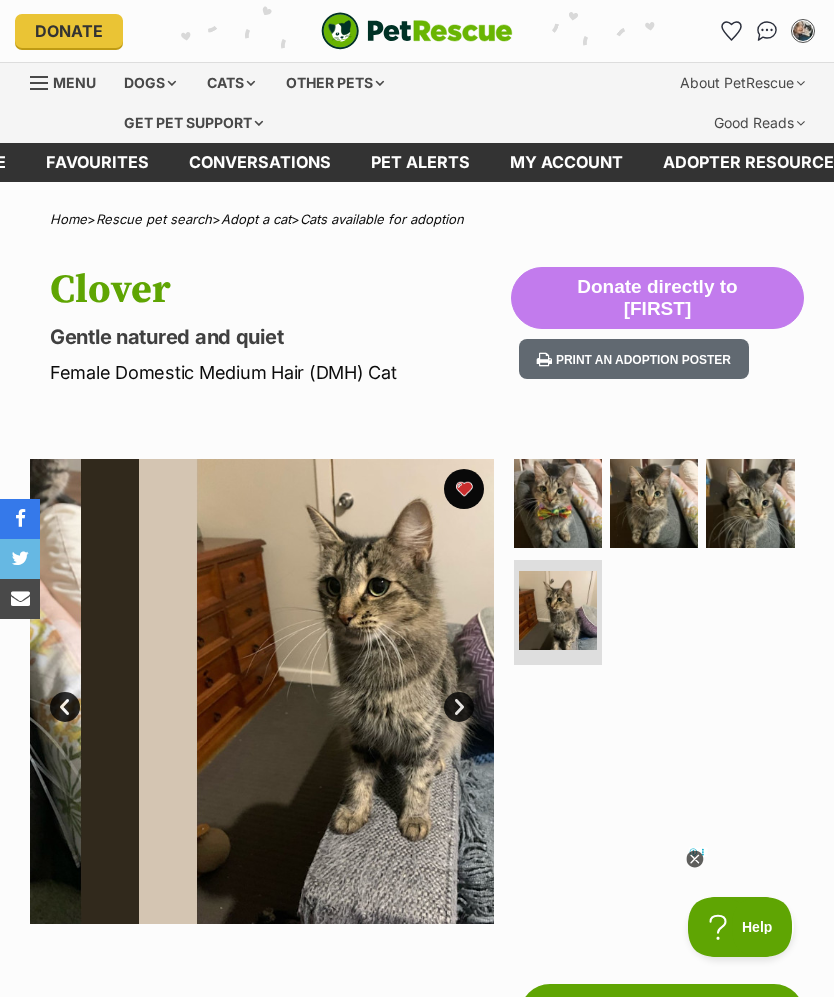 scroll, scrollTop: 0, scrollLeft: 0, axis: both 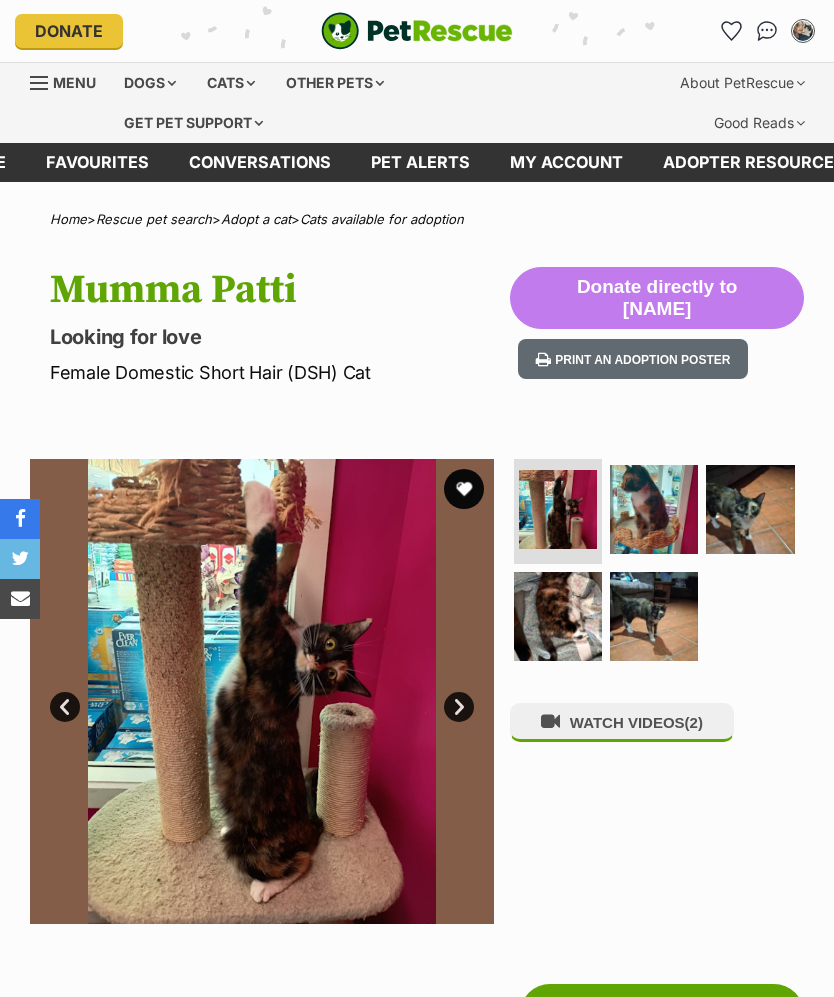 click at bounding box center [654, 509] 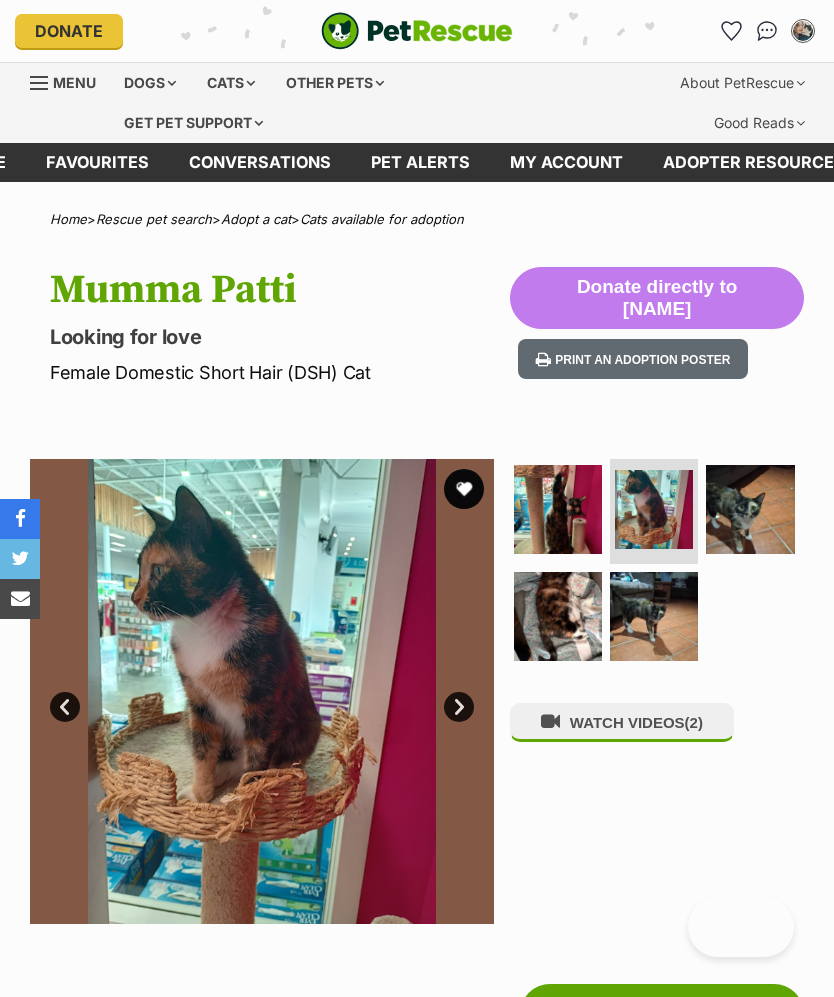 click at bounding box center [750, 509] 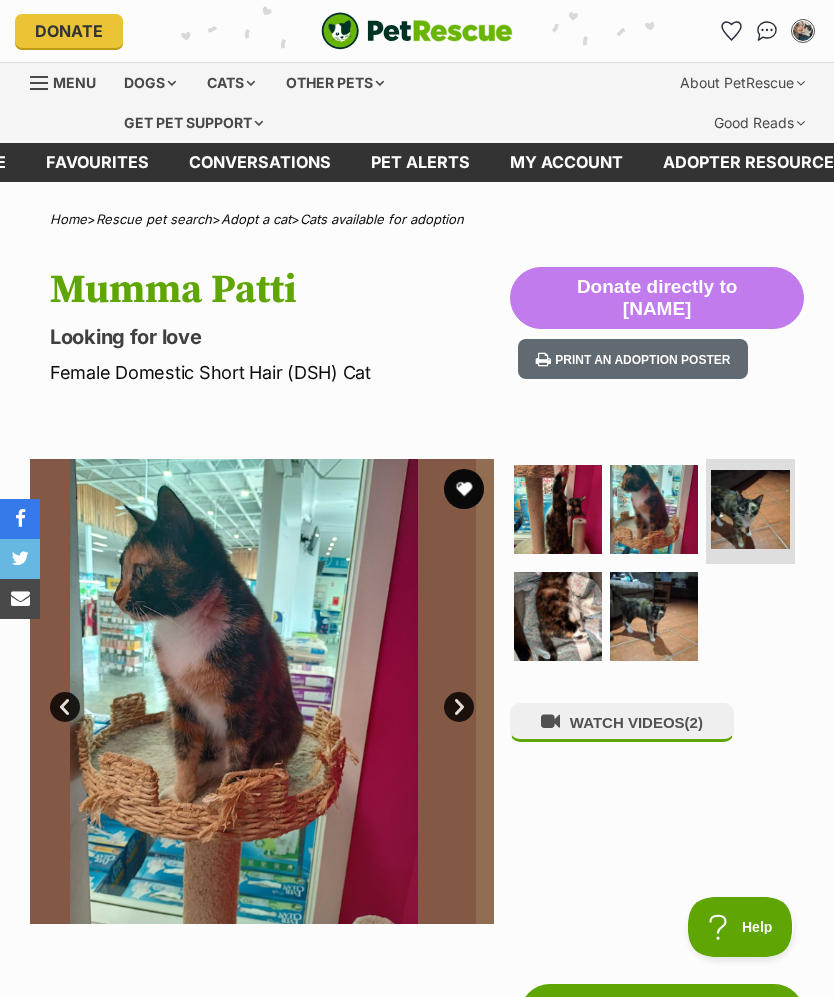 scroll, scrollTop: 0, scrollLeft: 0, axis: both 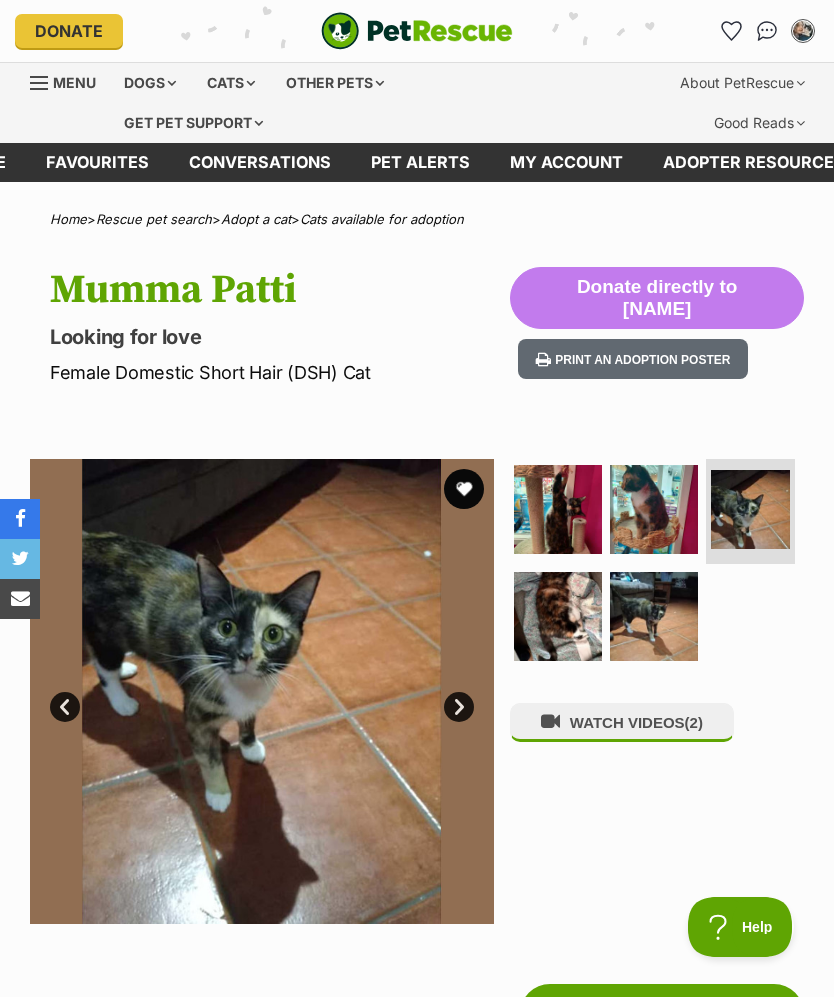 click at bounding box center (558, 616) 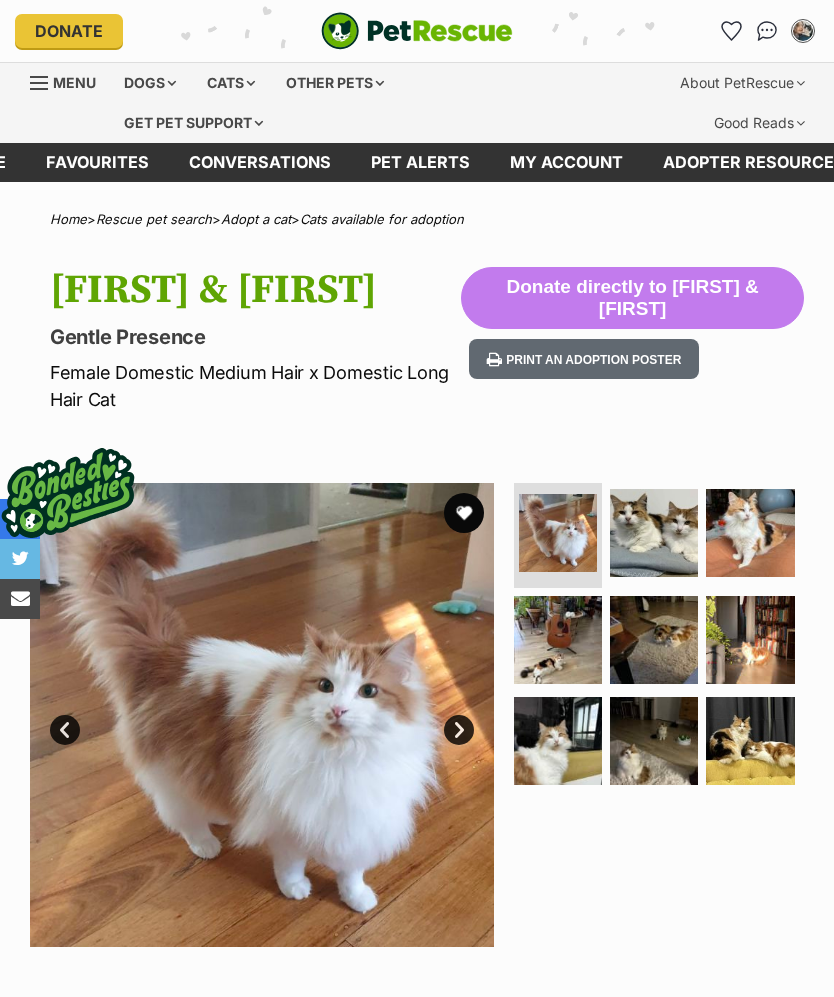 click at bounding box center (654, 533) 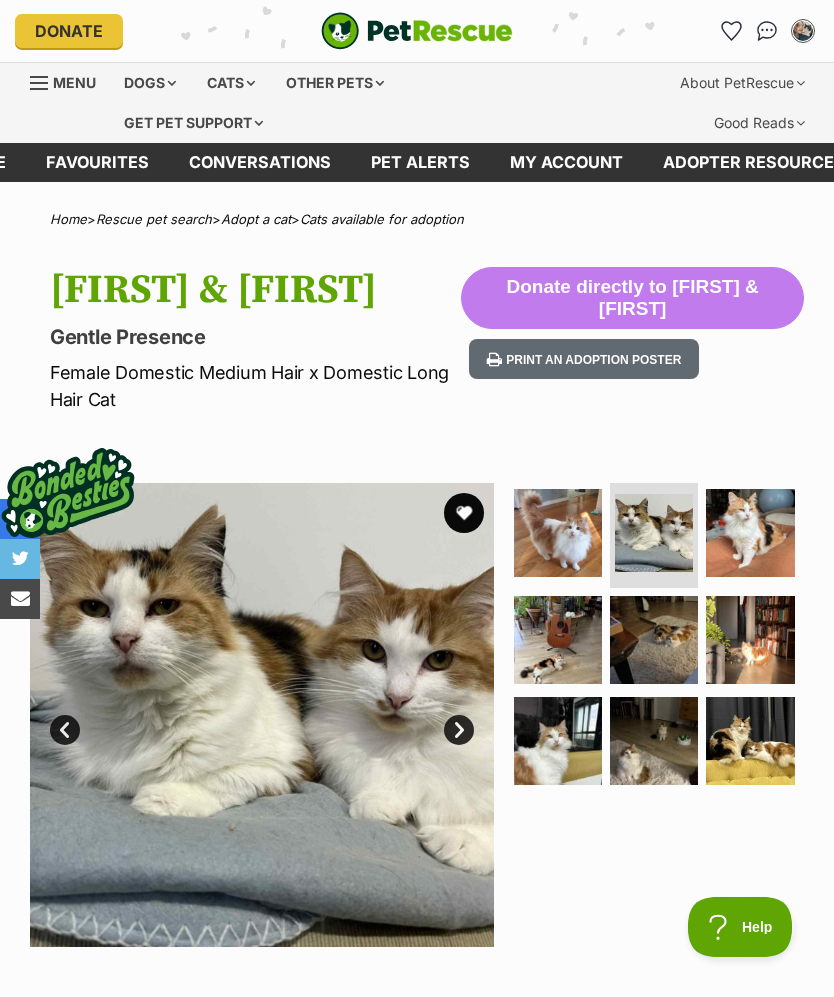 scroll, scrollTop: 0, scrollLeft: 0, axis: both 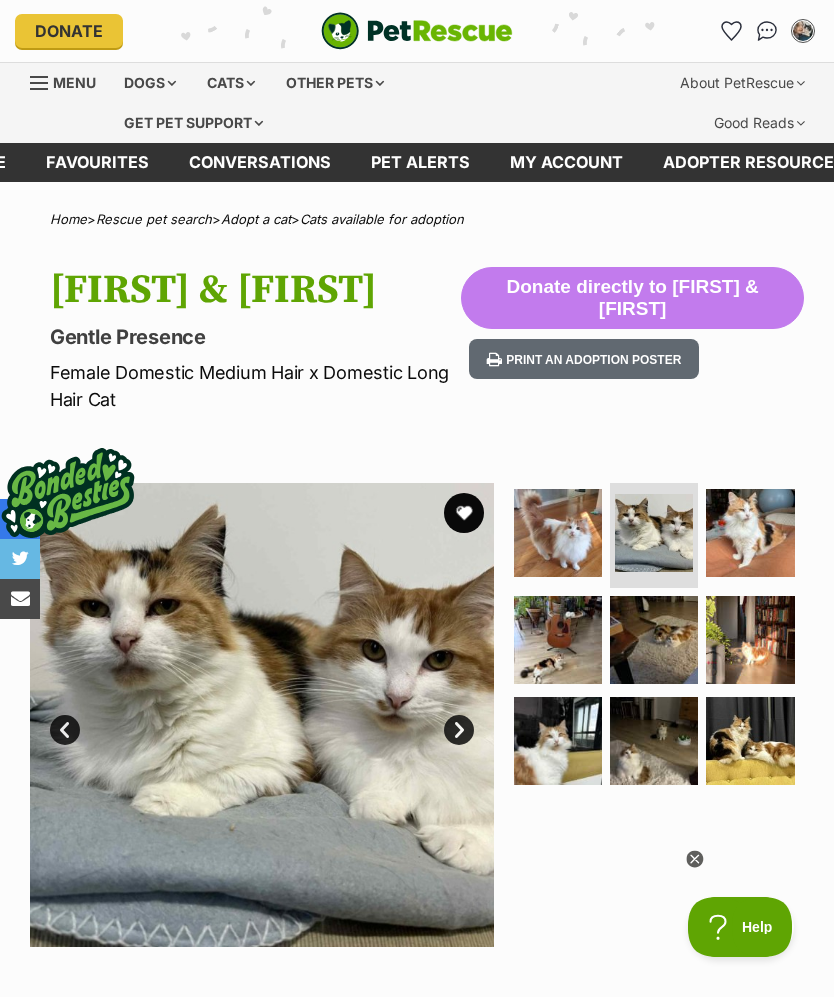click at bounding box center (654, 640) 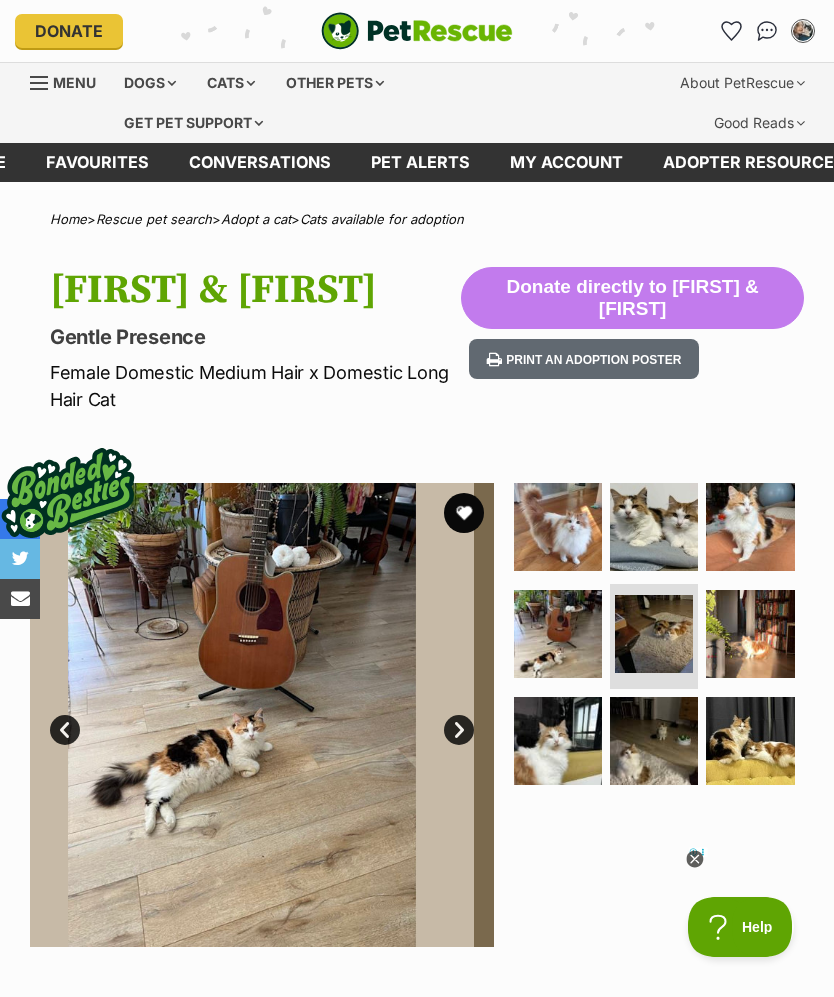 scroll, scrollTop: 0, scrollLeft: 0, axis: both 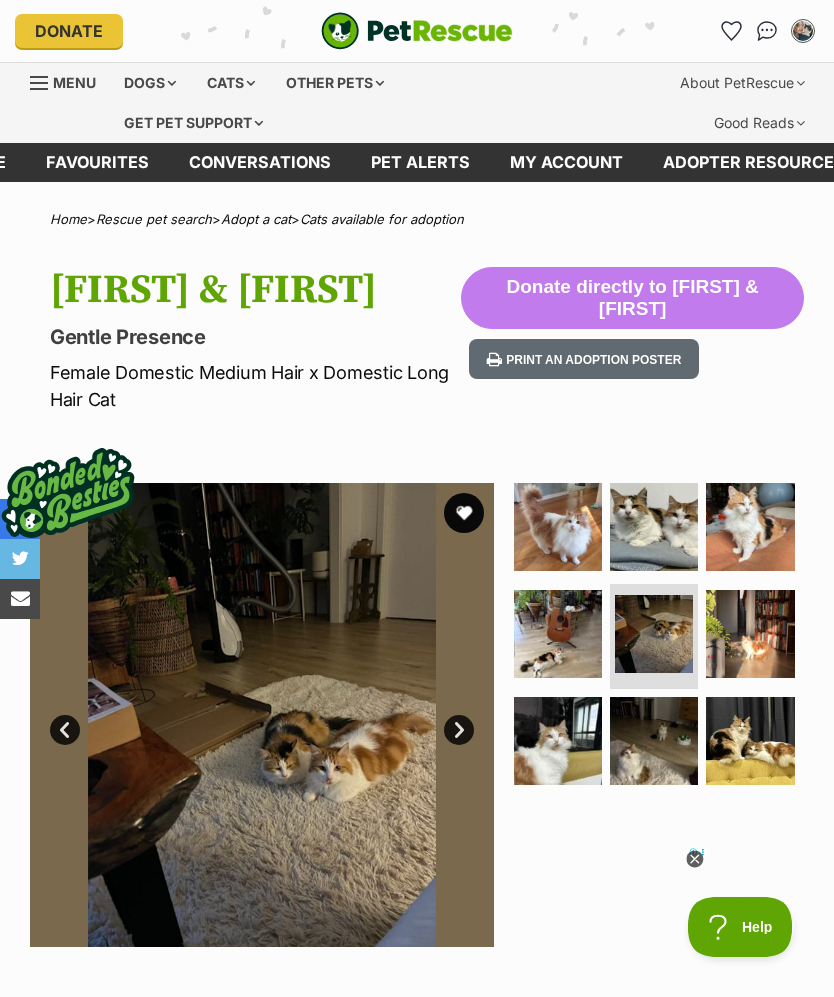 click at bounding box center (750, 741) 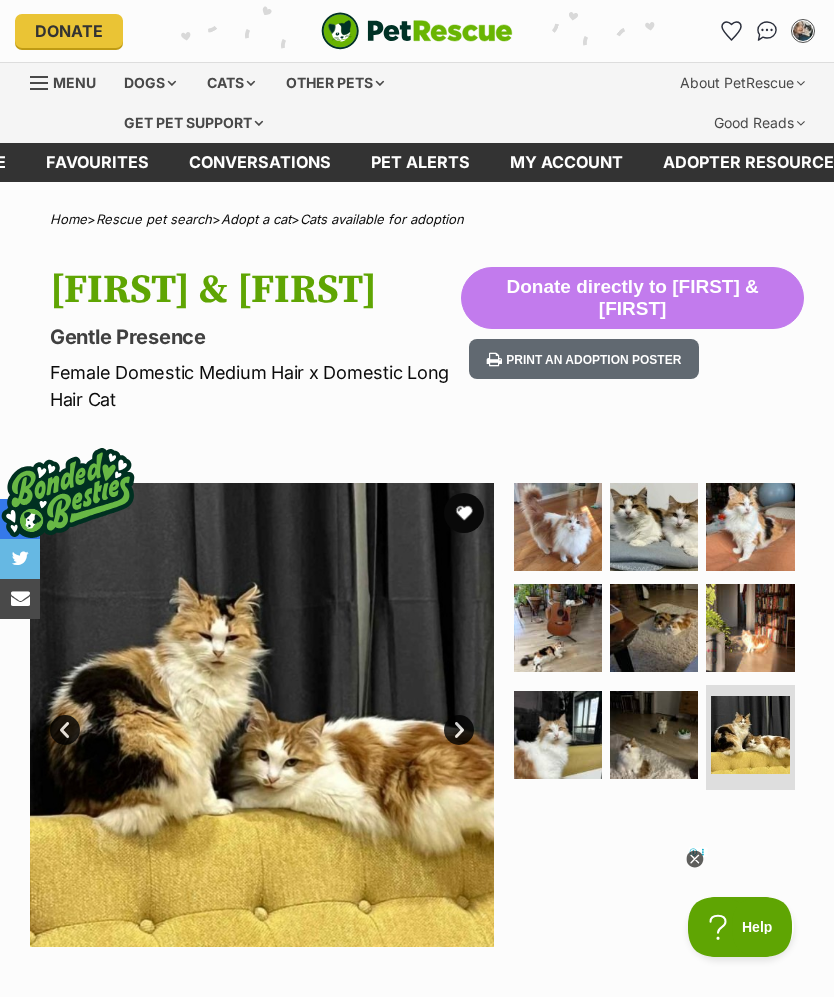 scroll, scrollTop: 0, scrollLeft: 0, axis: both 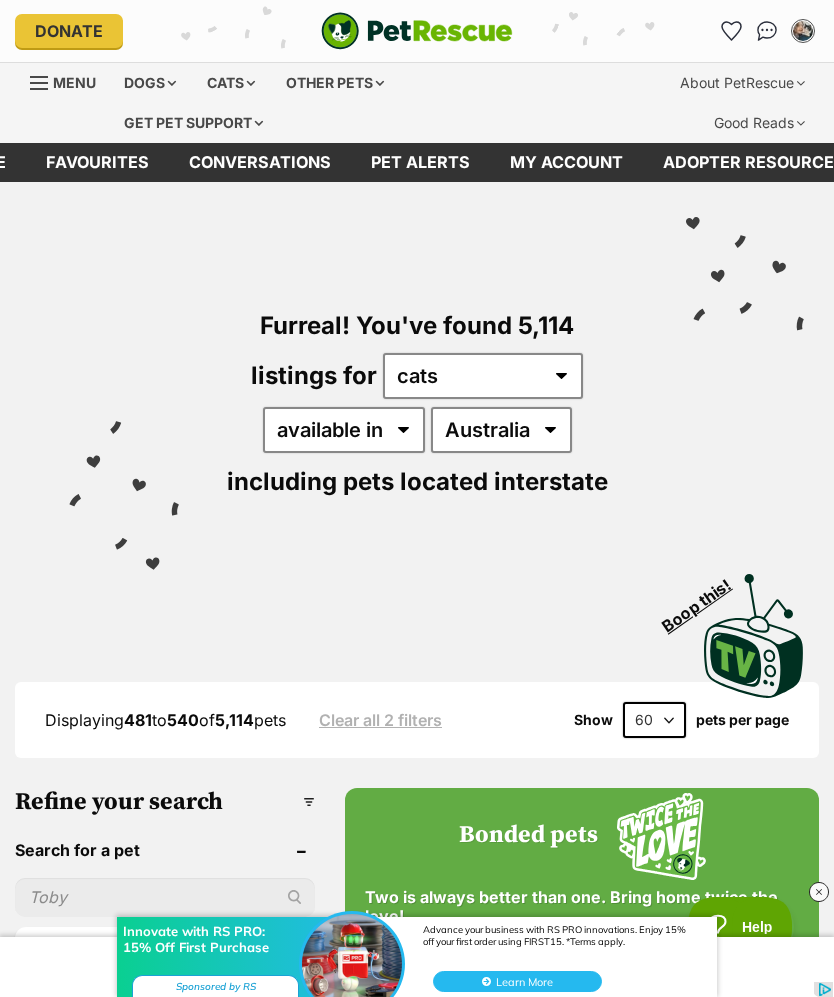 click 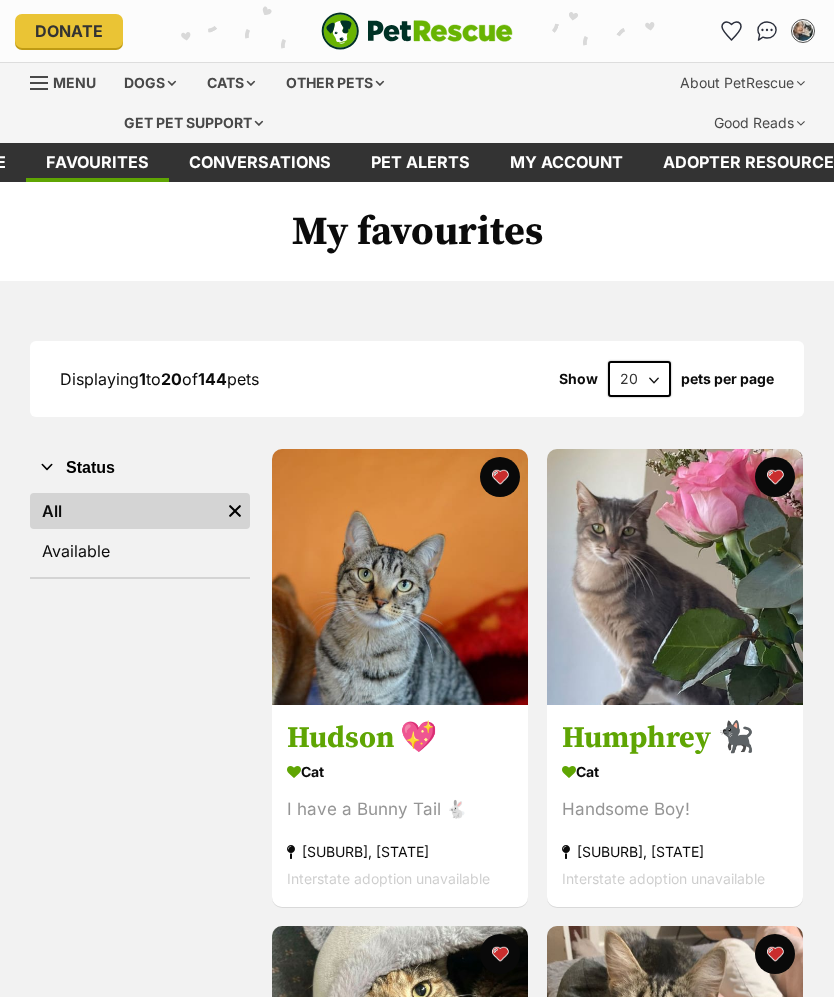 scroll, scrollTop: 0, scrollLeft: 0, axis: both 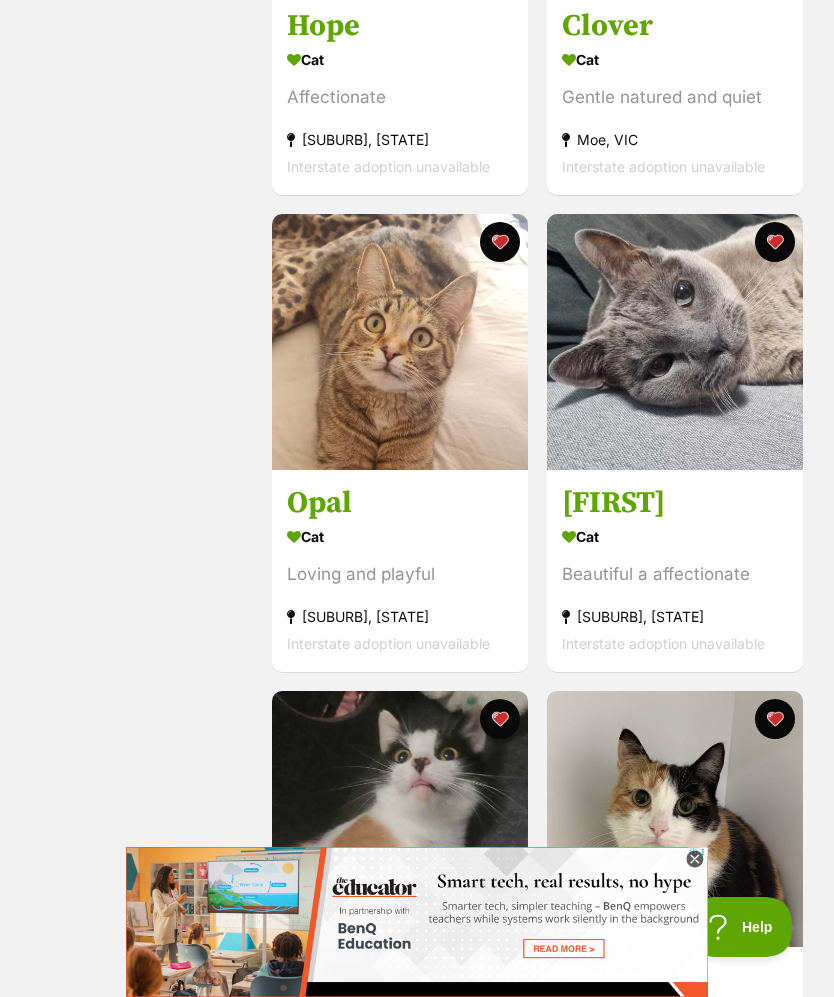 click at bounding box center [400, 342] 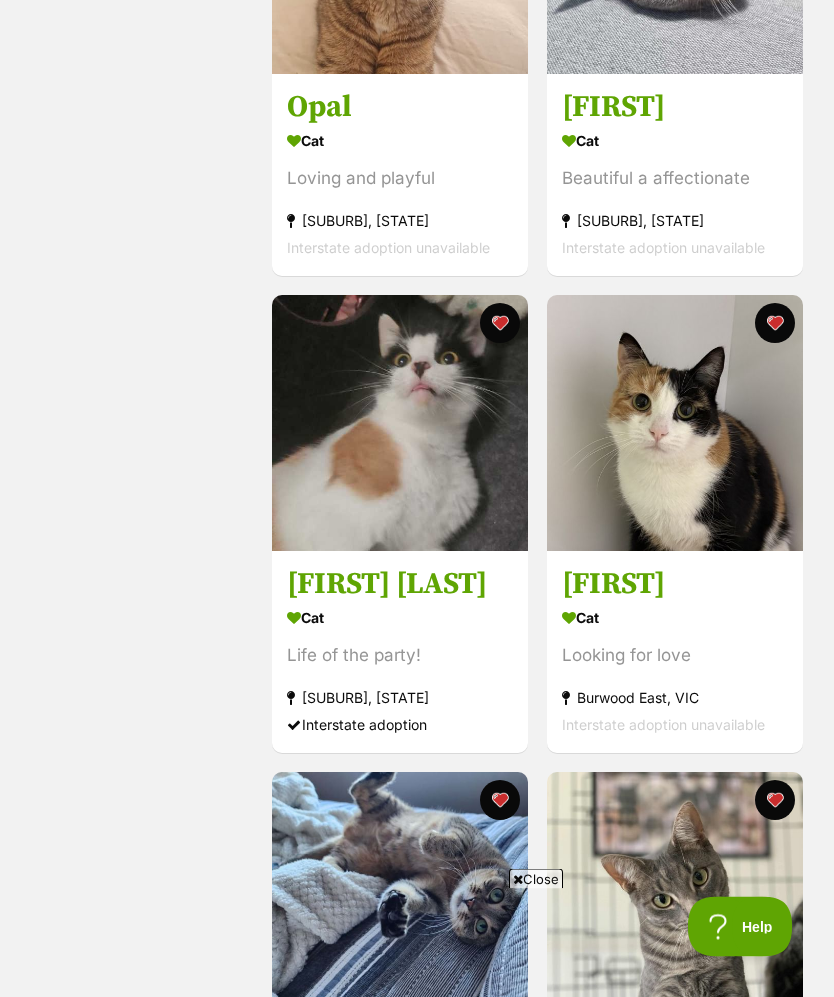 scroll, scrollTop: 1585, scrollLeft: 0, axis: vertical 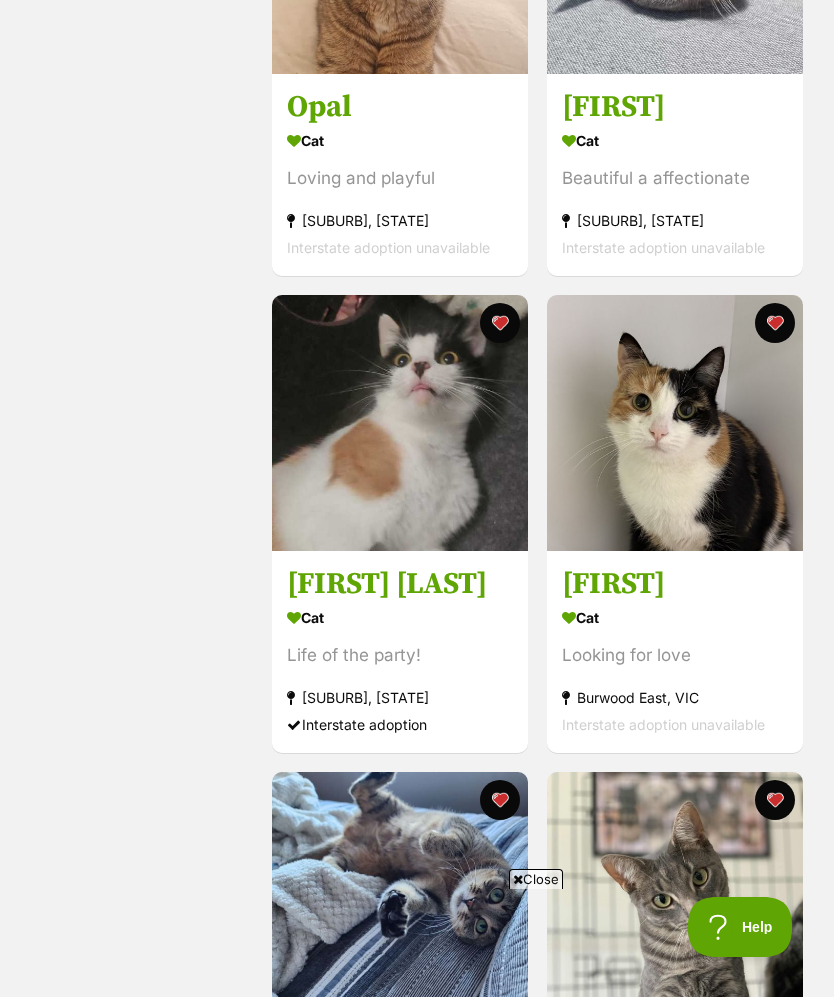 click at bounding box center [400, 423] 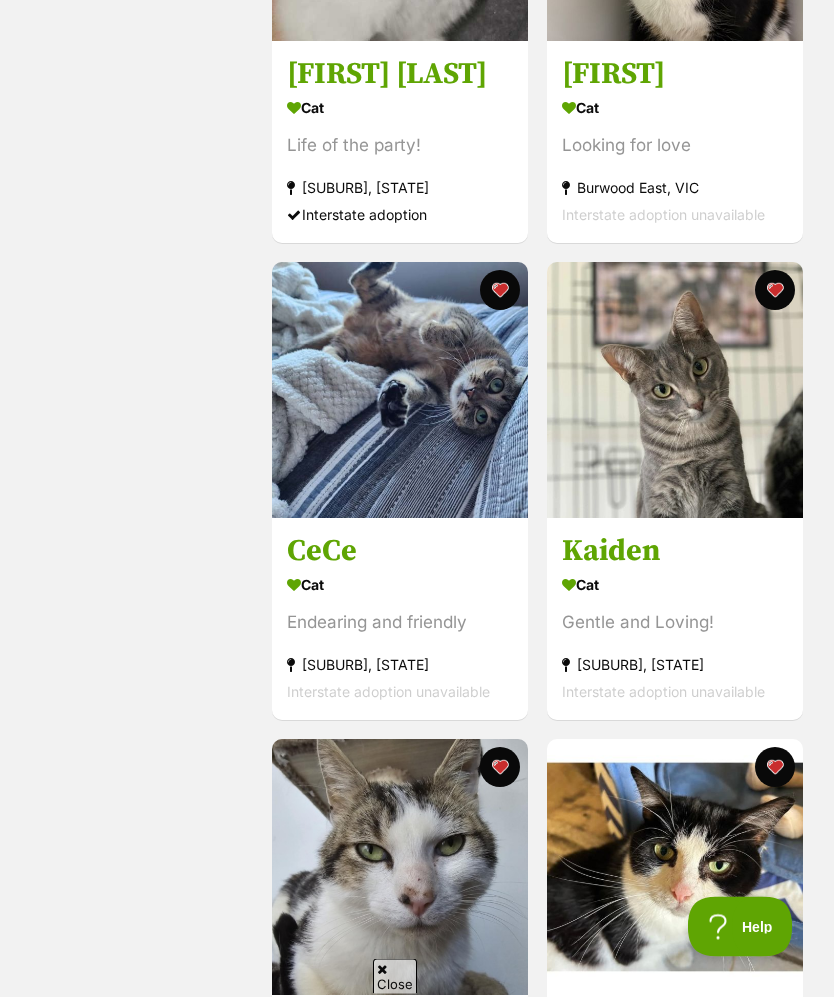 scroll, scrollTop: 2095, scrollLeft: 0, axis: vertical 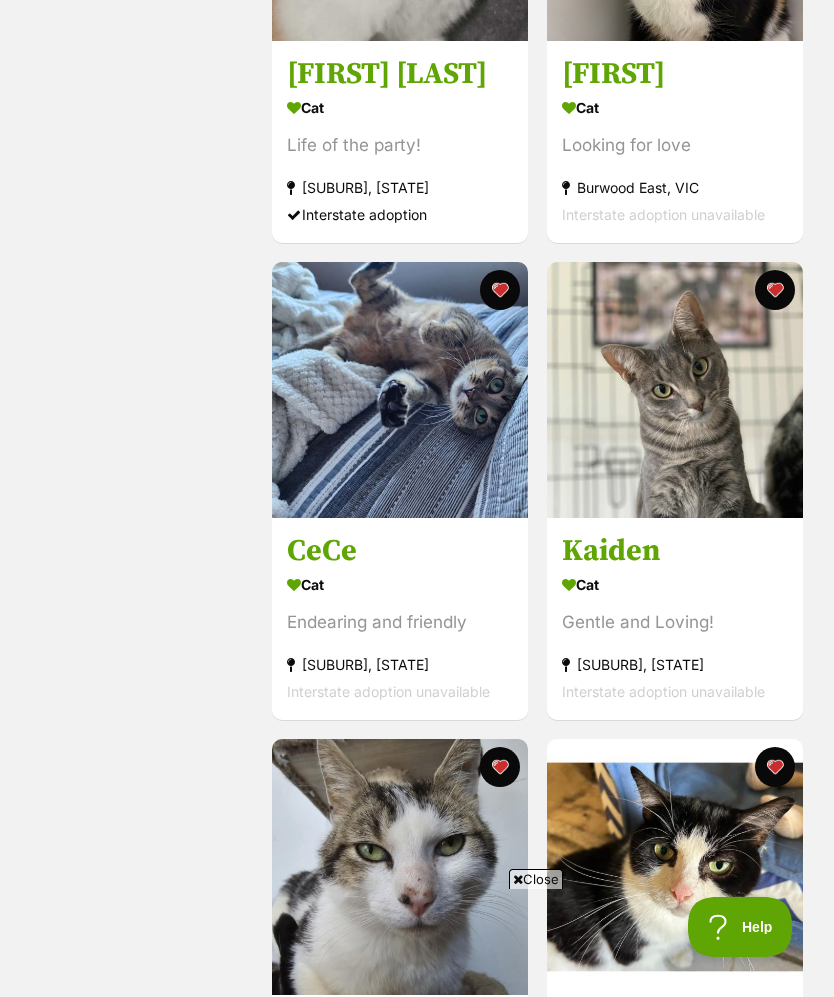 click at bounding box center [675, 390] 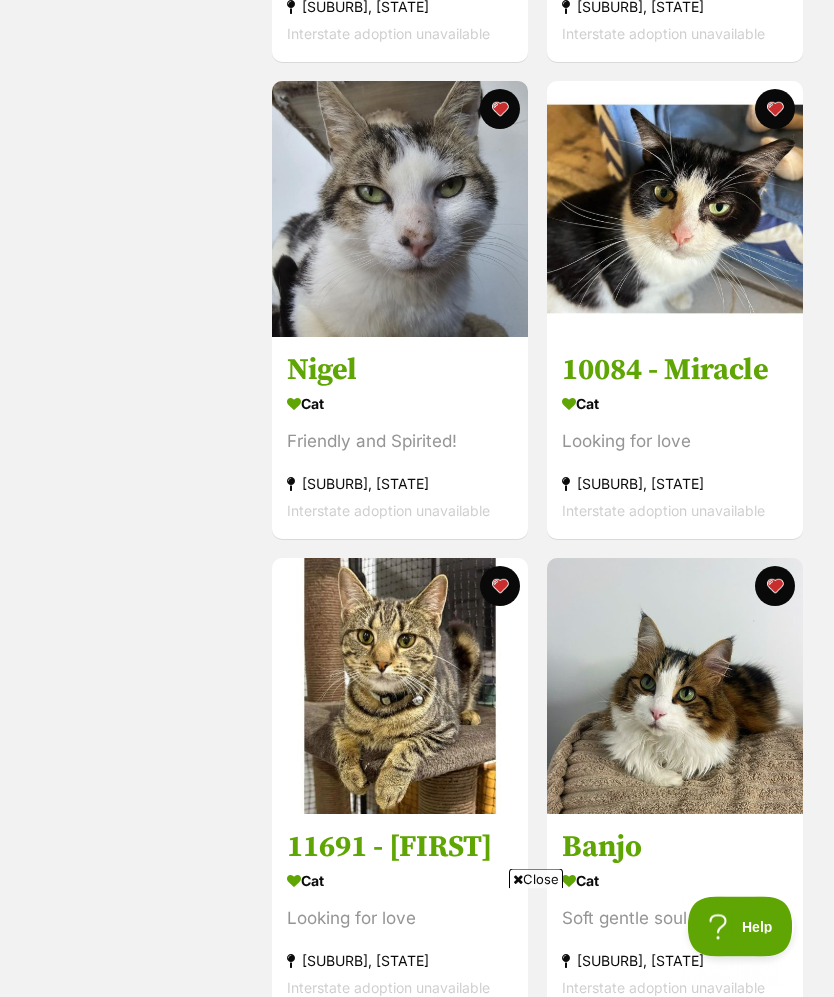 scroll, scrollTop: 2753, scrollLeft: 0, axis: vertical 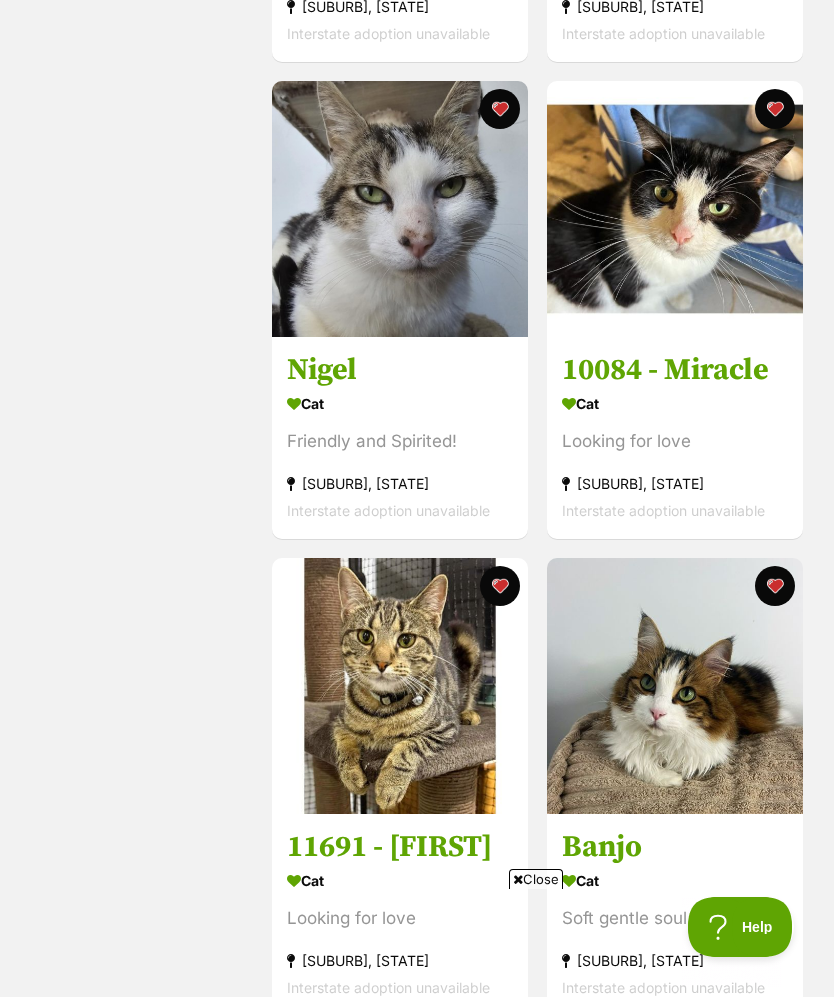 click at bounding box center (400, 209) 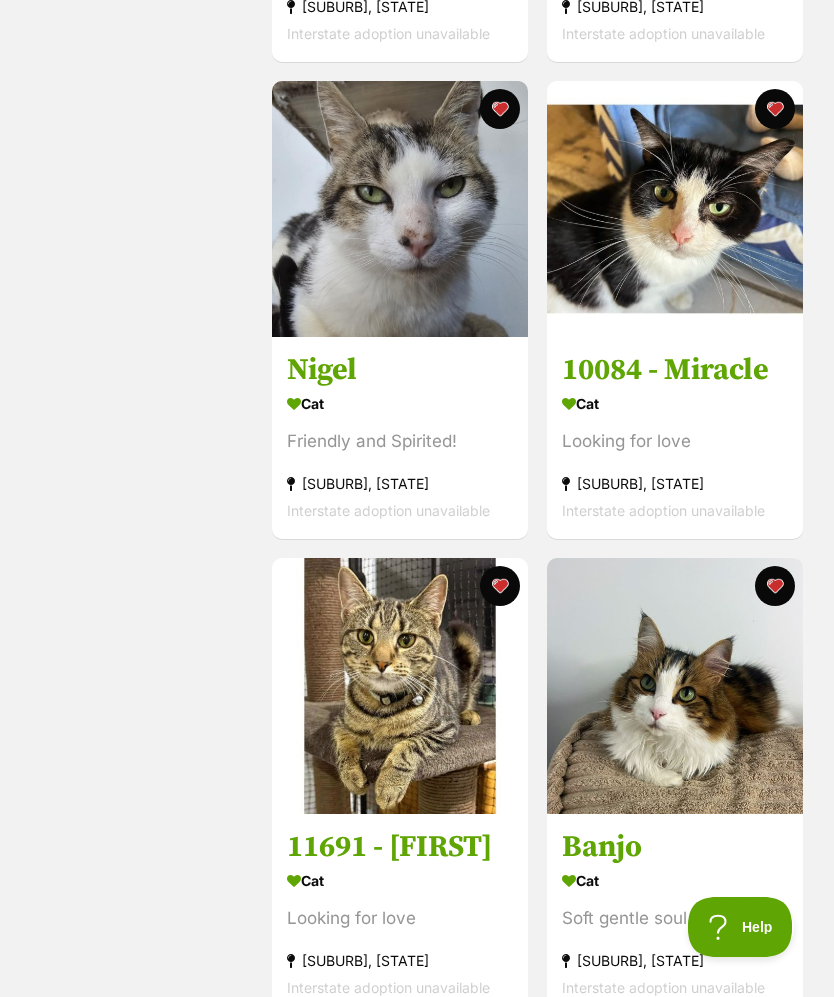 scroll, scrollTop: 2828, scrollLeft: 0, axis: vertical 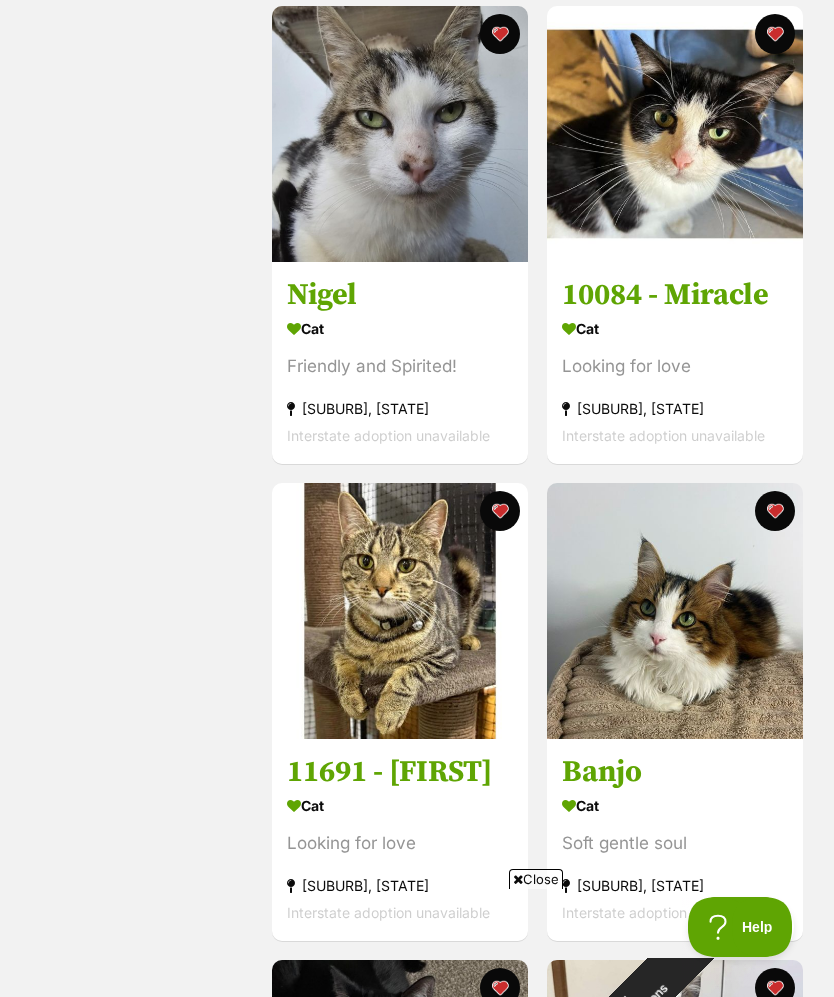 click at bounding box center (675, 611) 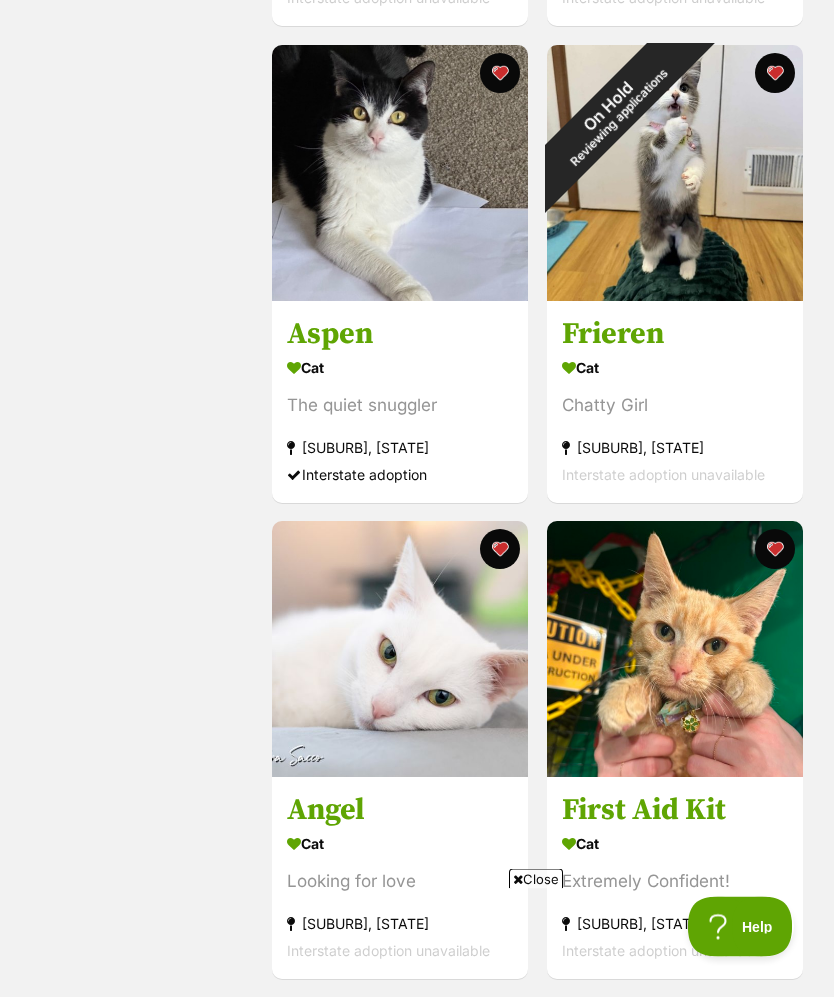 scroll, scrollTop: 3708, scrollLeft: 0, axis: vertical 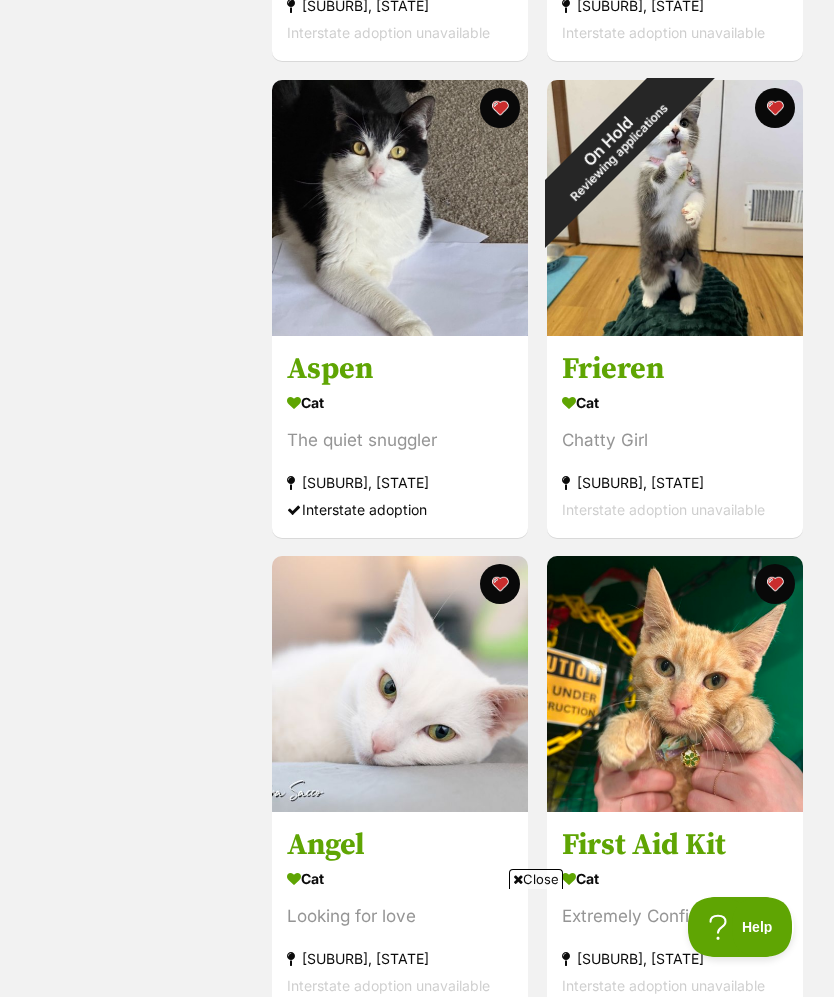 click at bounding box center (400, 684) 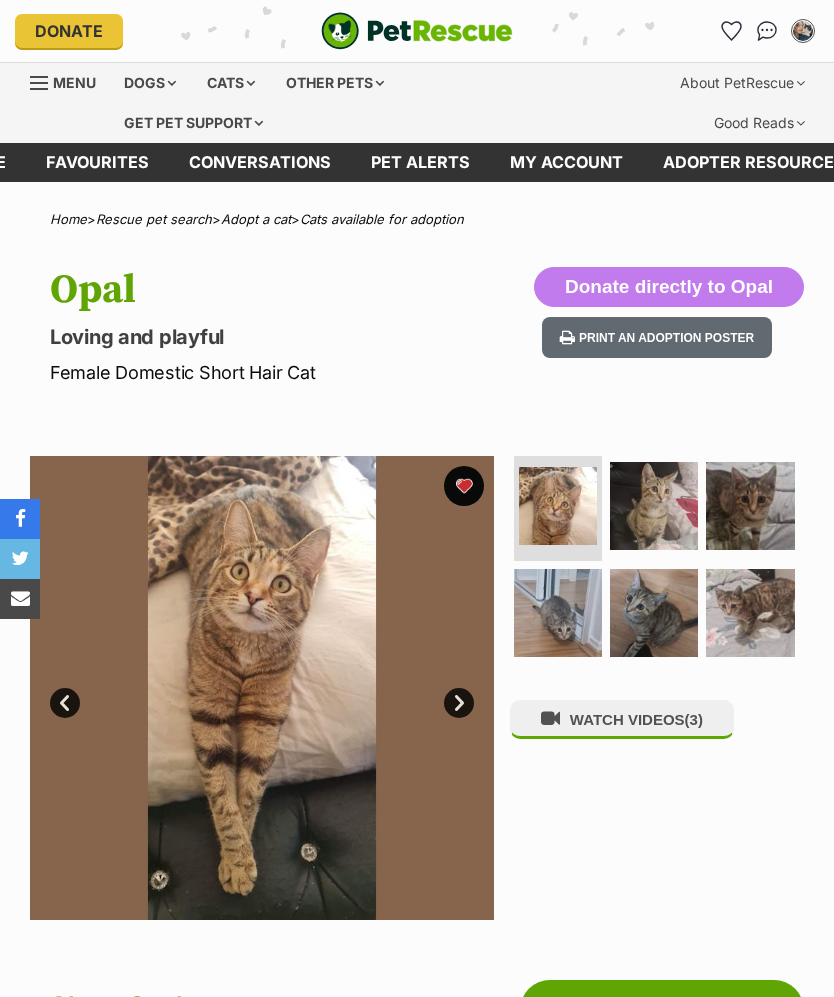 scroll, scrollTop: 0, scrollLeft: 0, axis: both 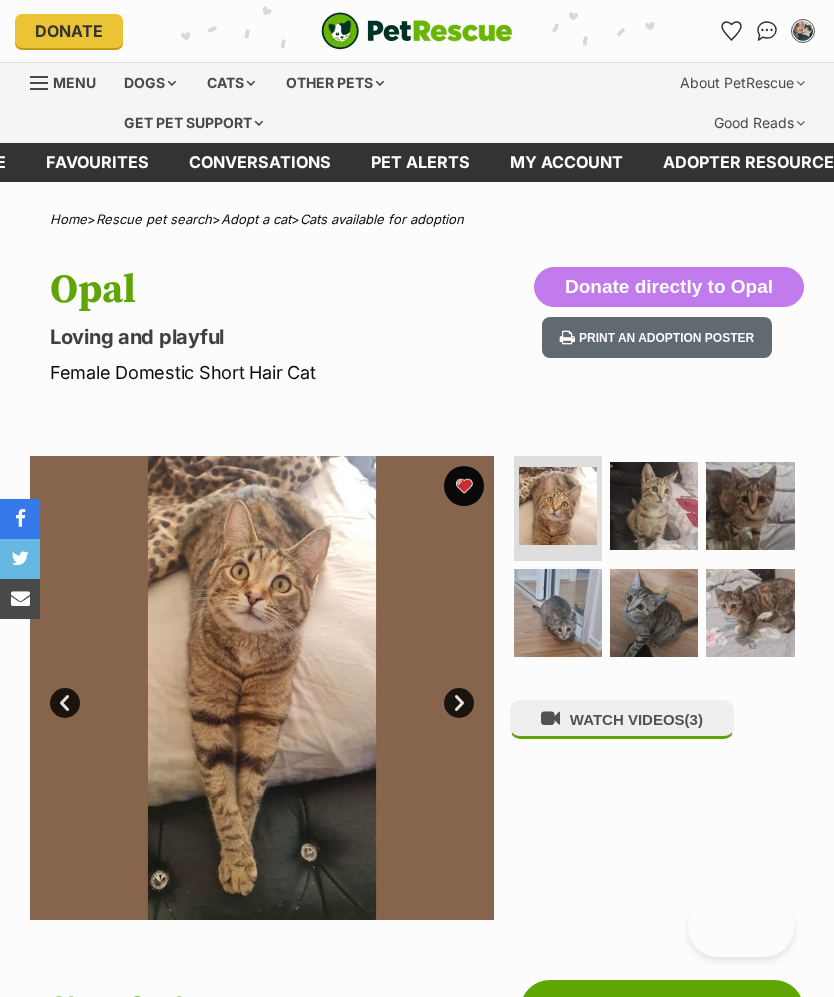 click at bounding box center [654, 506] 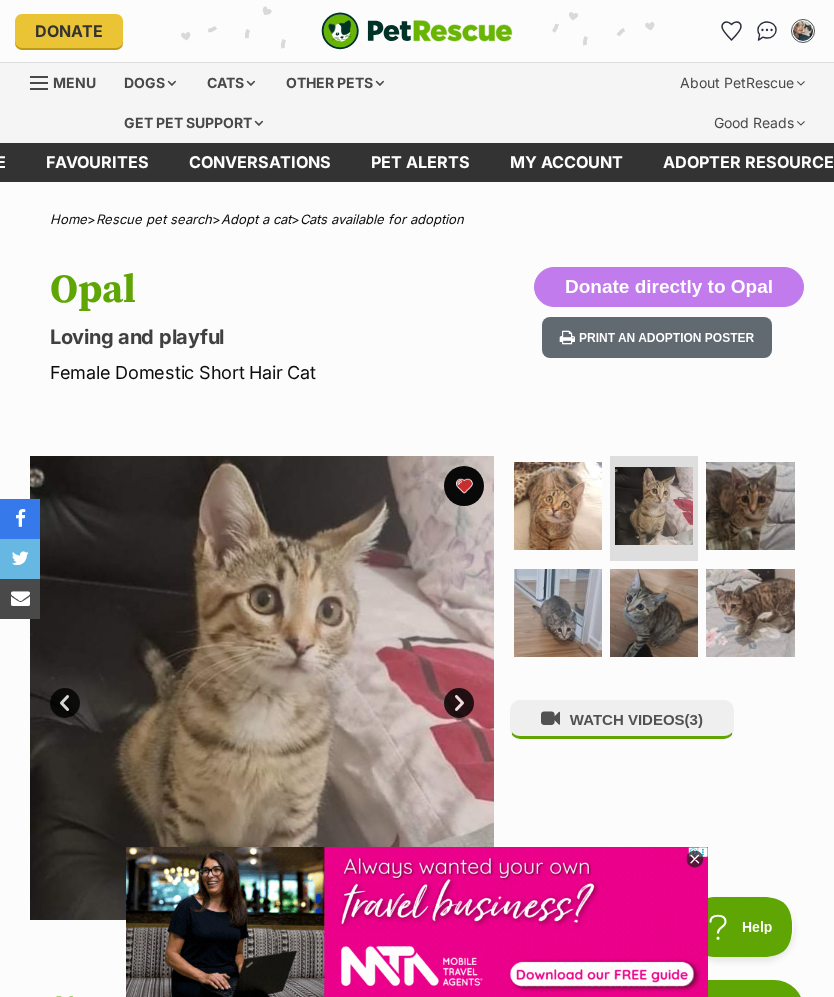 scroll, scrollTop: 0, scrollLeft: 0, axis: both 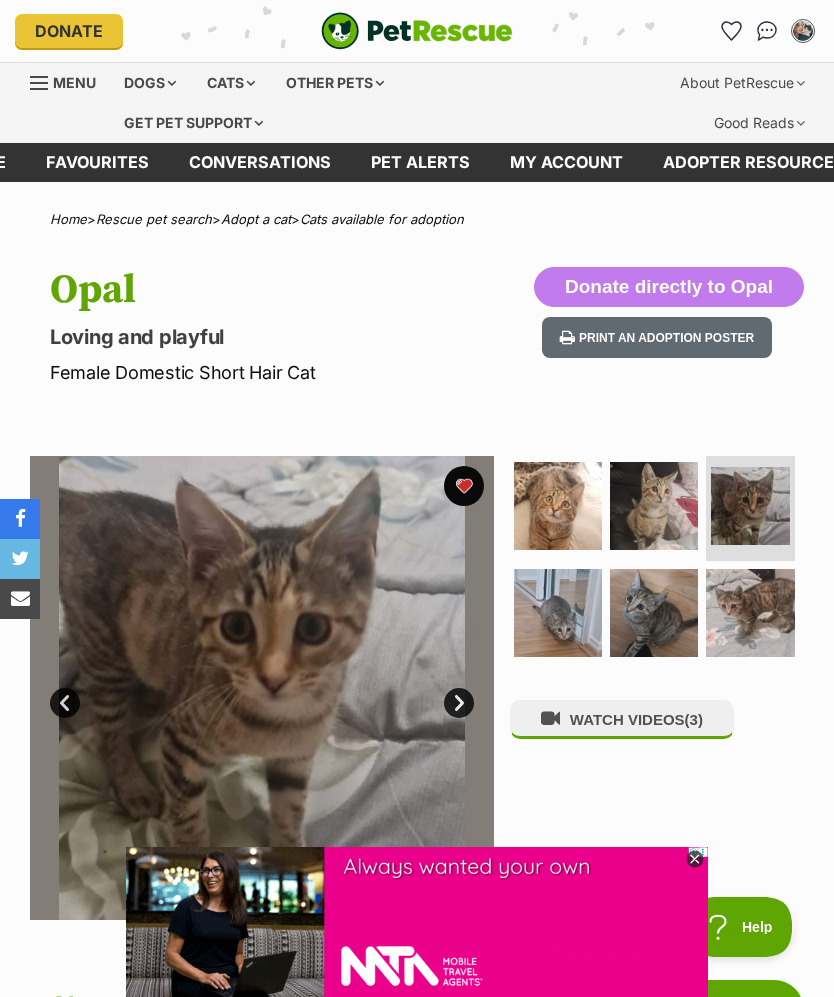click at bounding box center (654, 613) 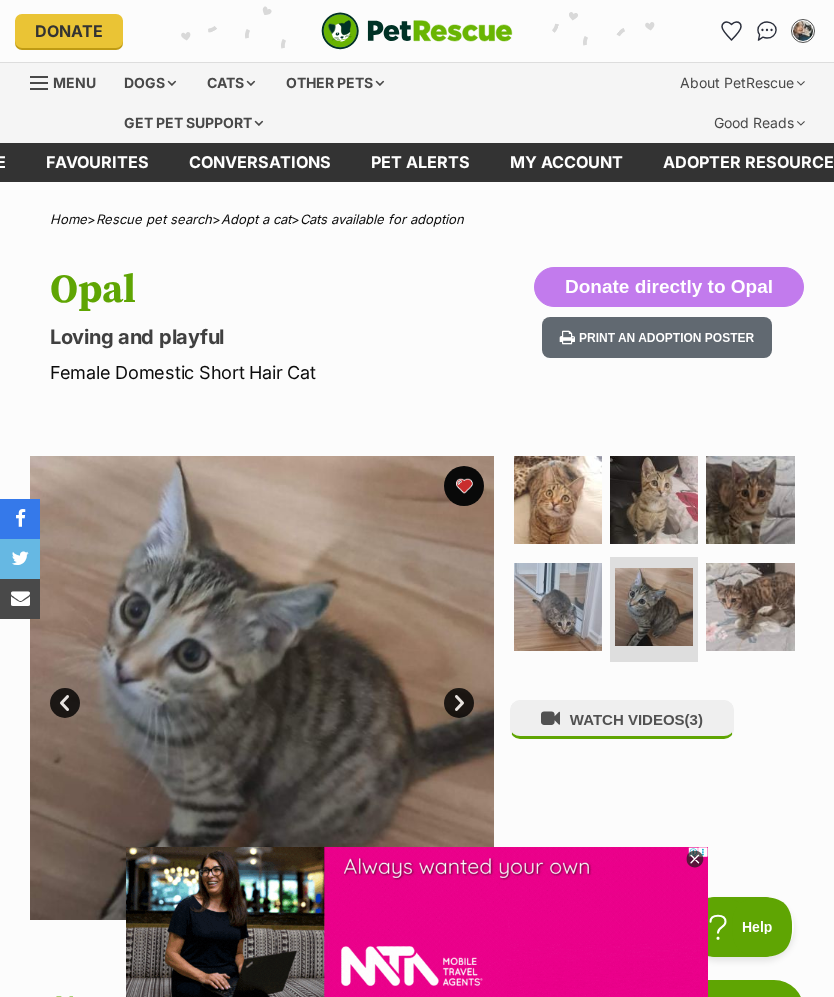click at bounding box center [558, 607] 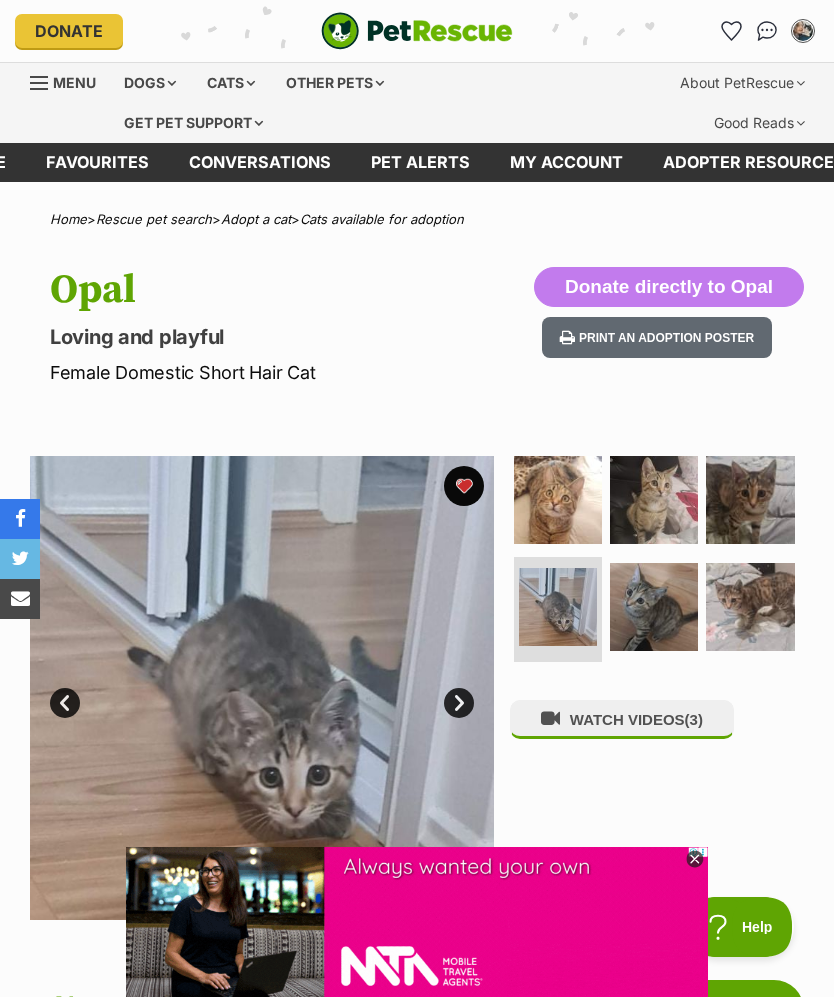 click at bounding box center (654, 500) 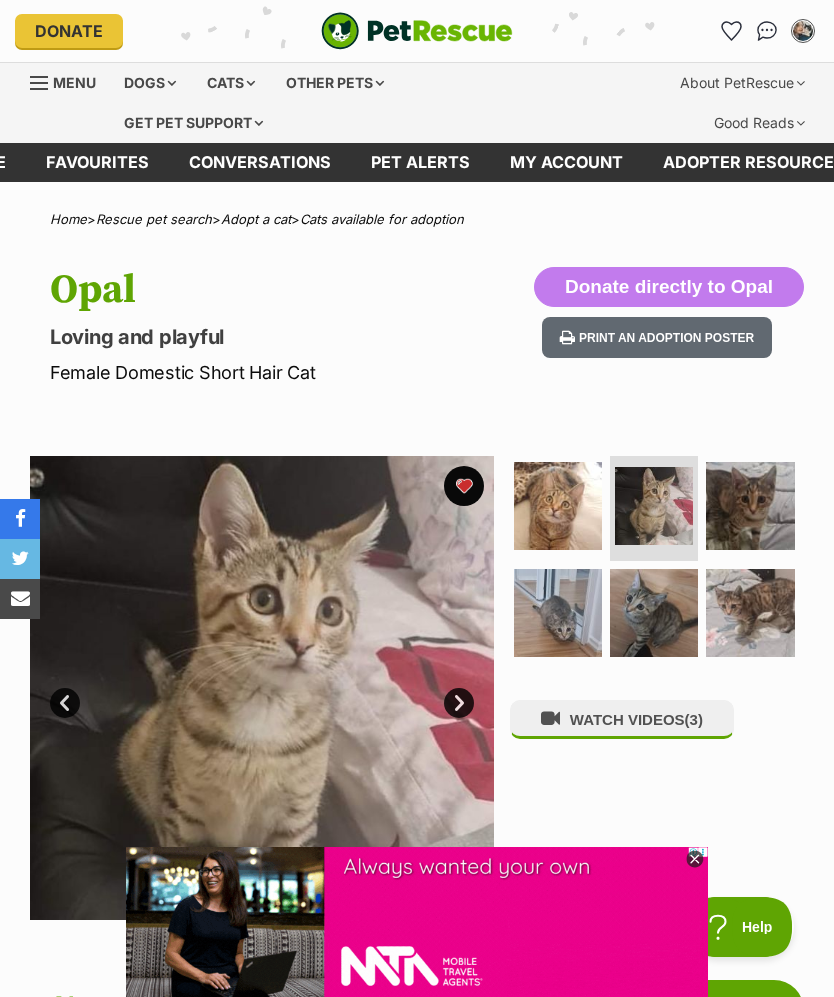 click at bounding box center [750, 613] 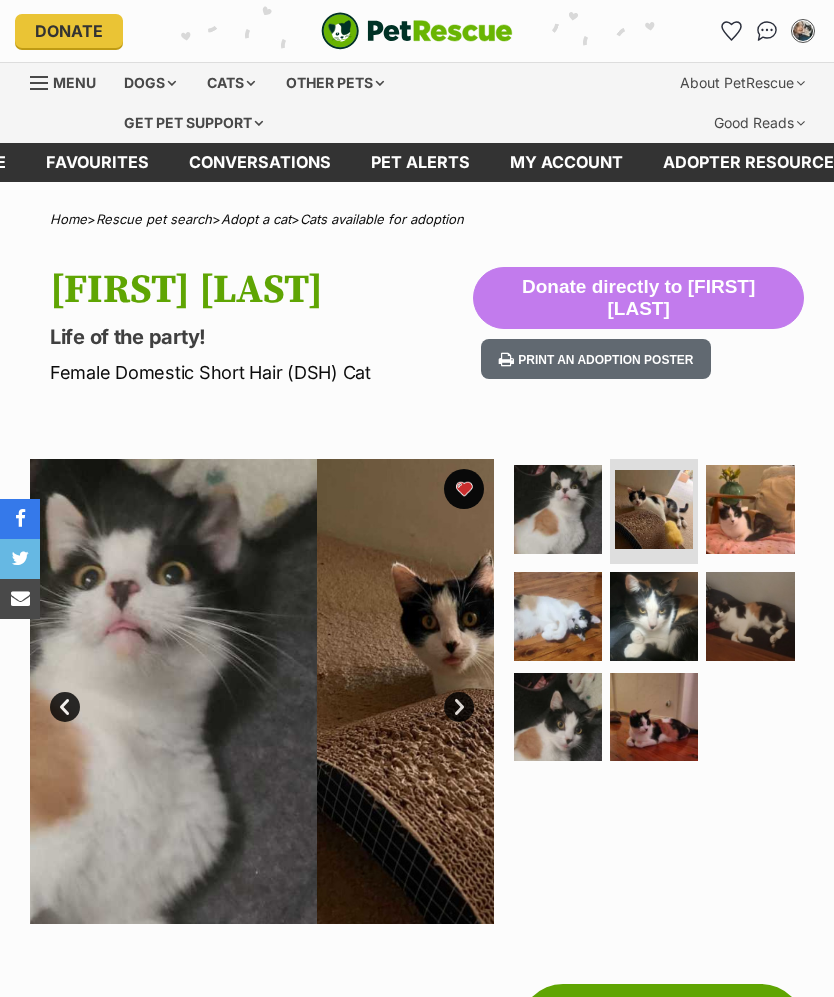 scroll, scrollTop: 0, scrollLeft: 0, axis: both 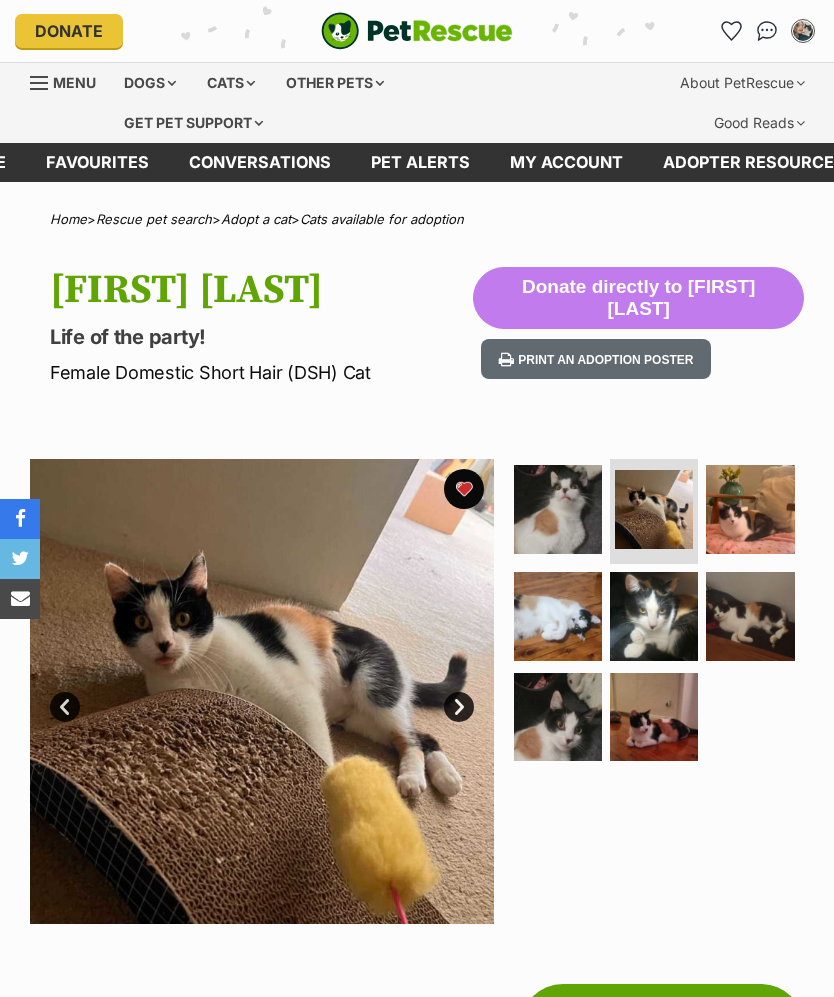 click at bounding box center (558, 509) 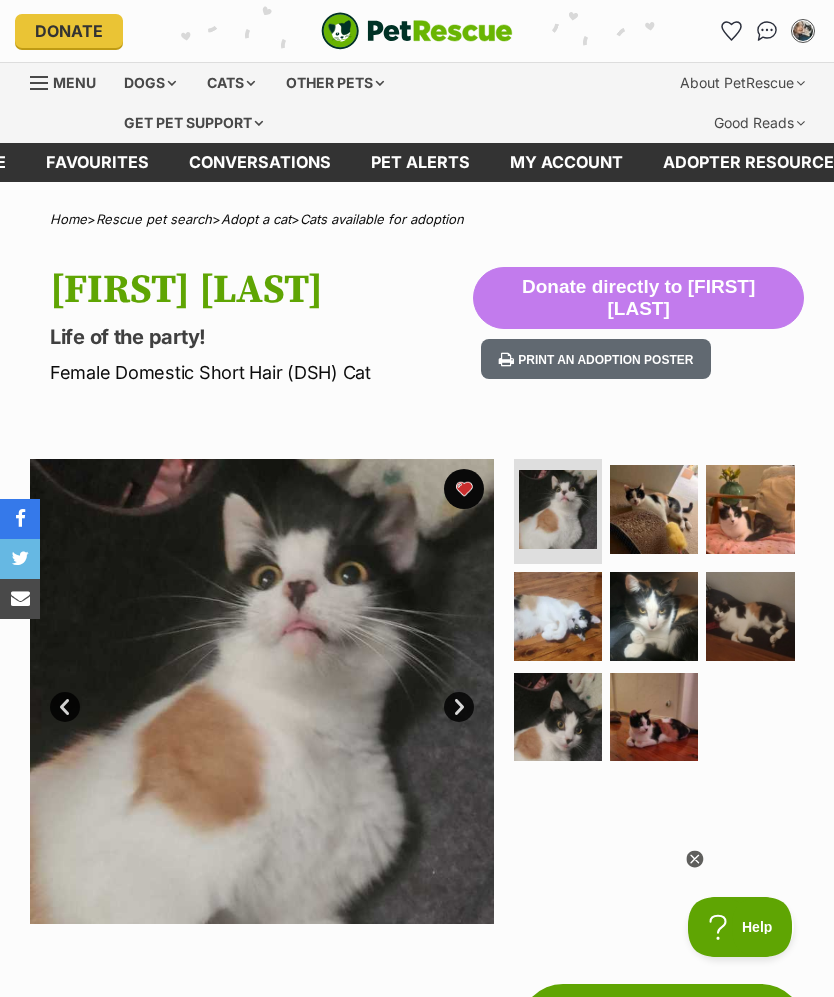 scroll, scrollTop: 0, scrollLeft: 0, axis: both 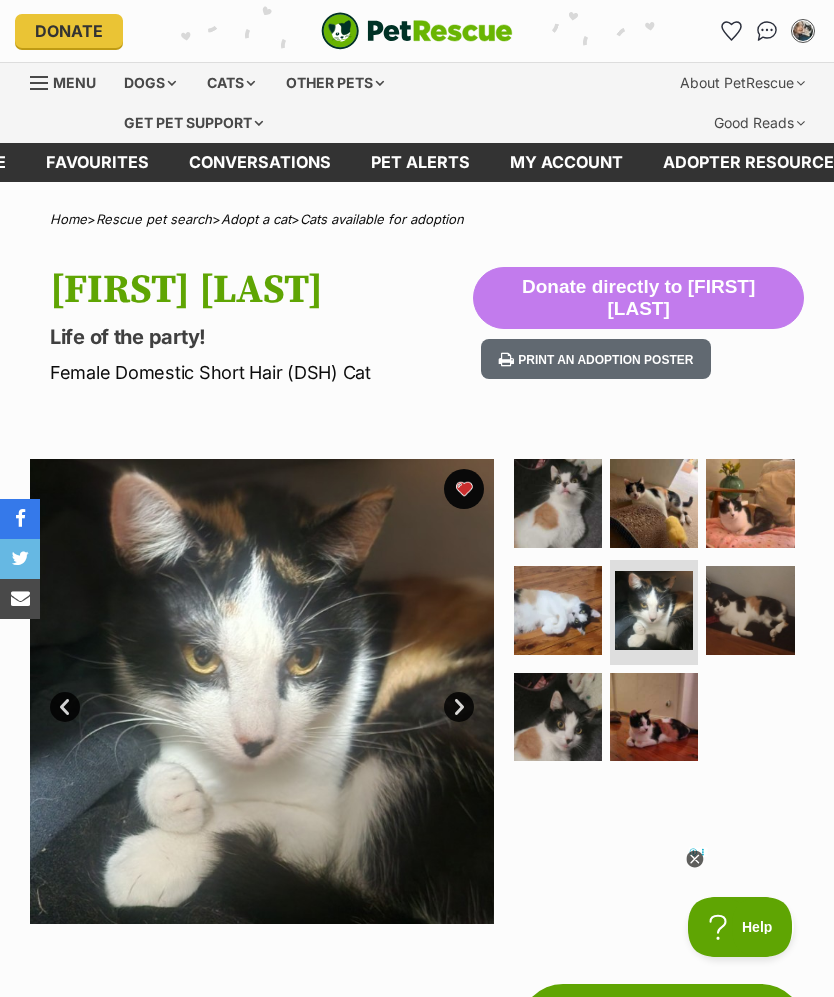 click at bounding box center [558, 610] 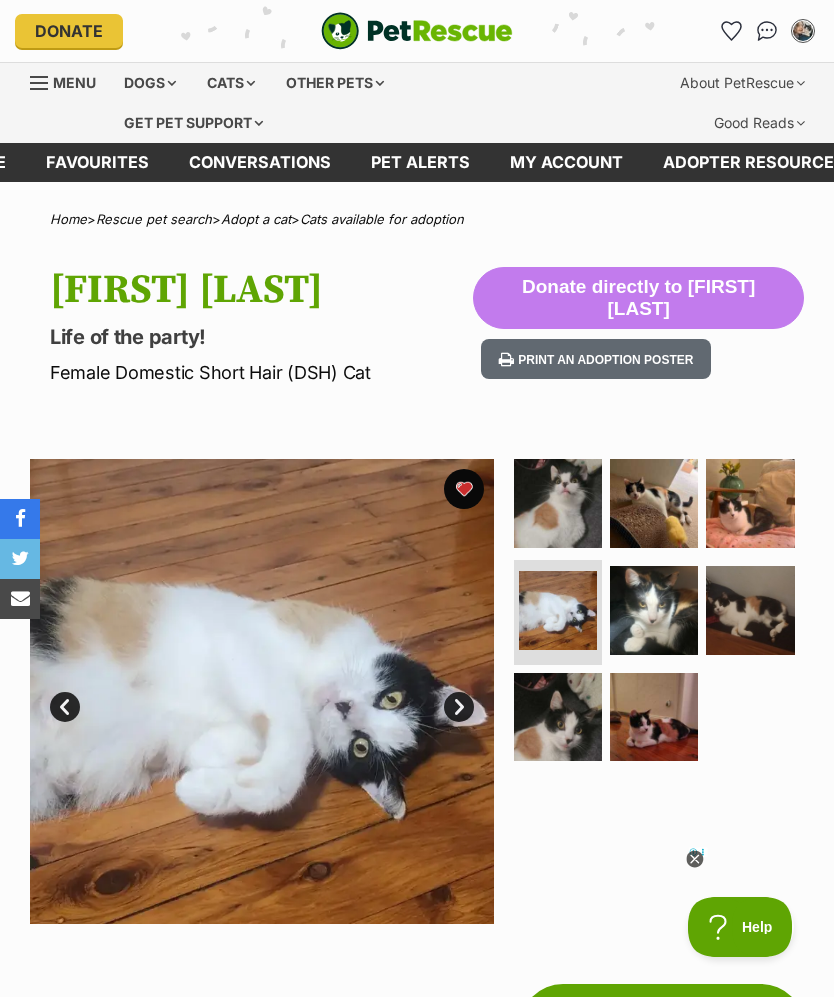 click at bounding box center [654, 610] 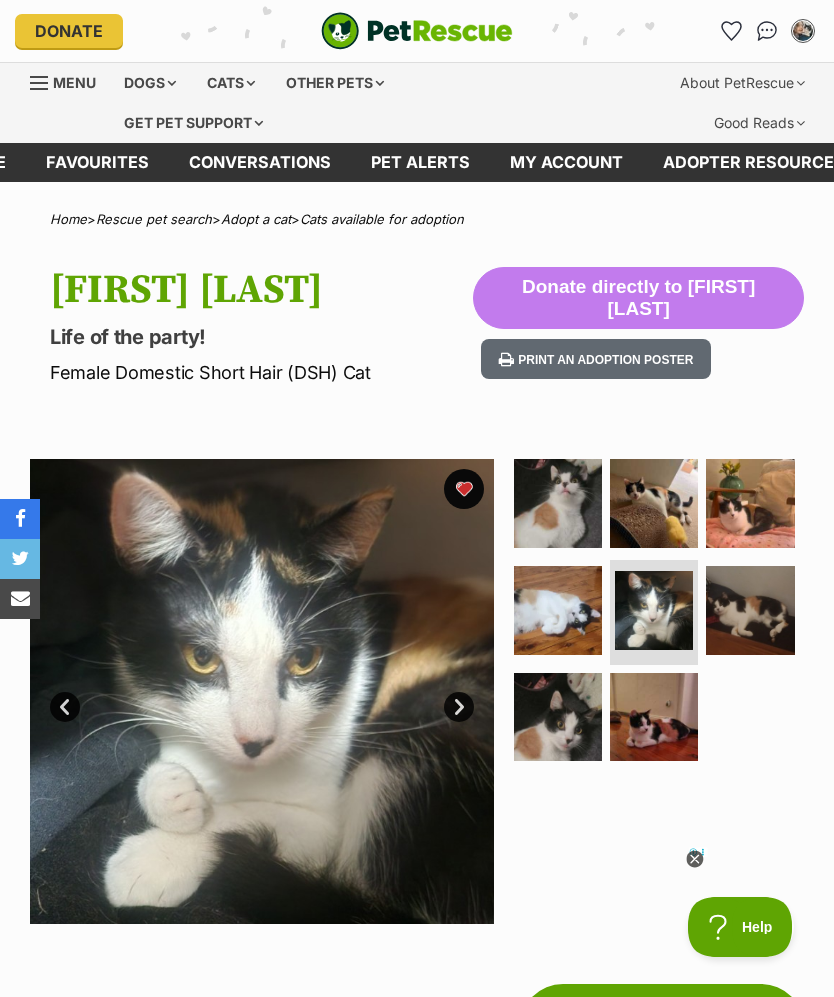 click at bounding box center [750, 610] 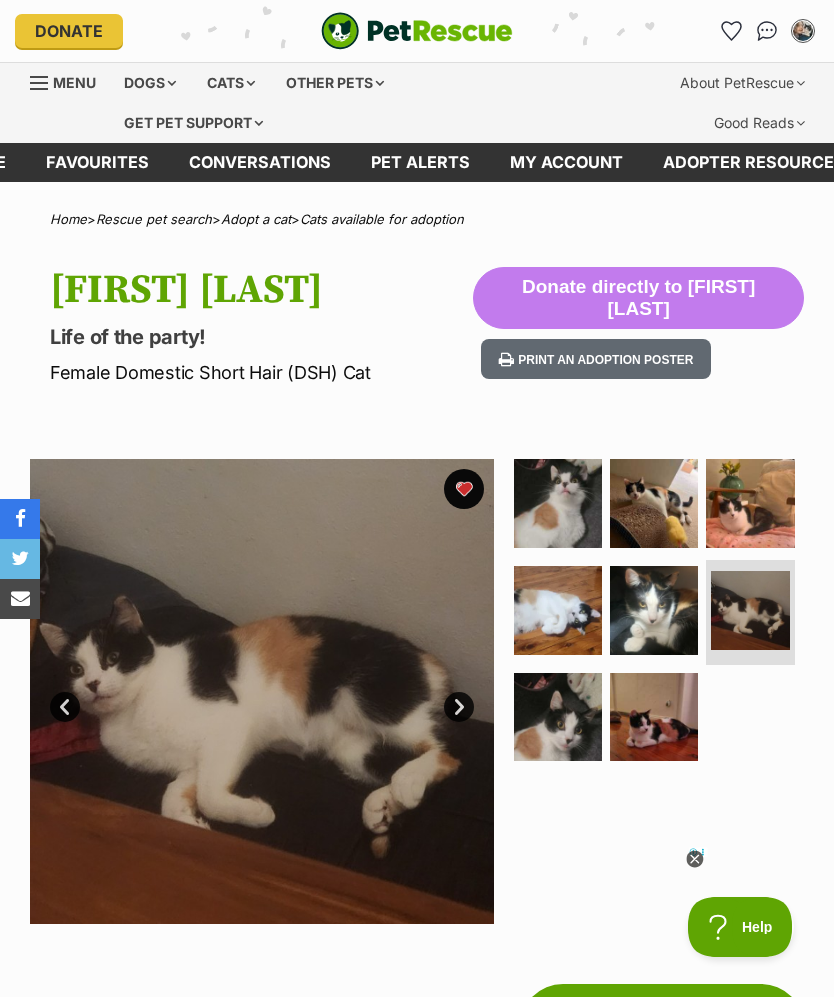 click at bounding box center (558, 717) 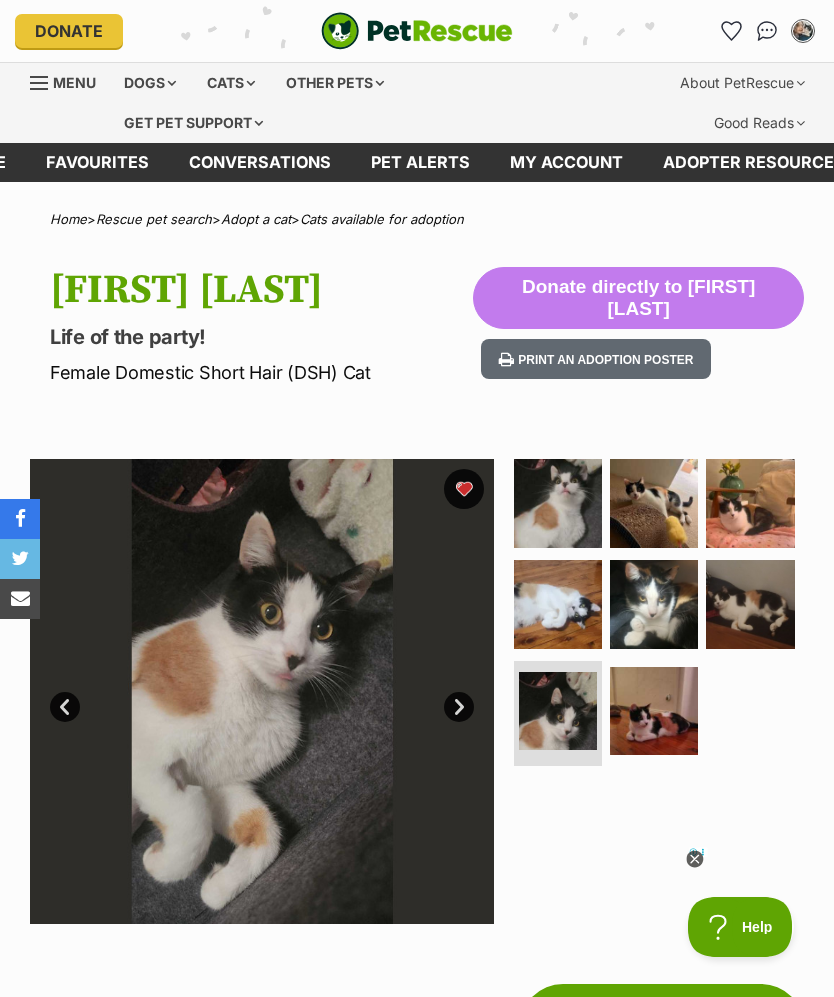 click at bounding box center (654, 711) 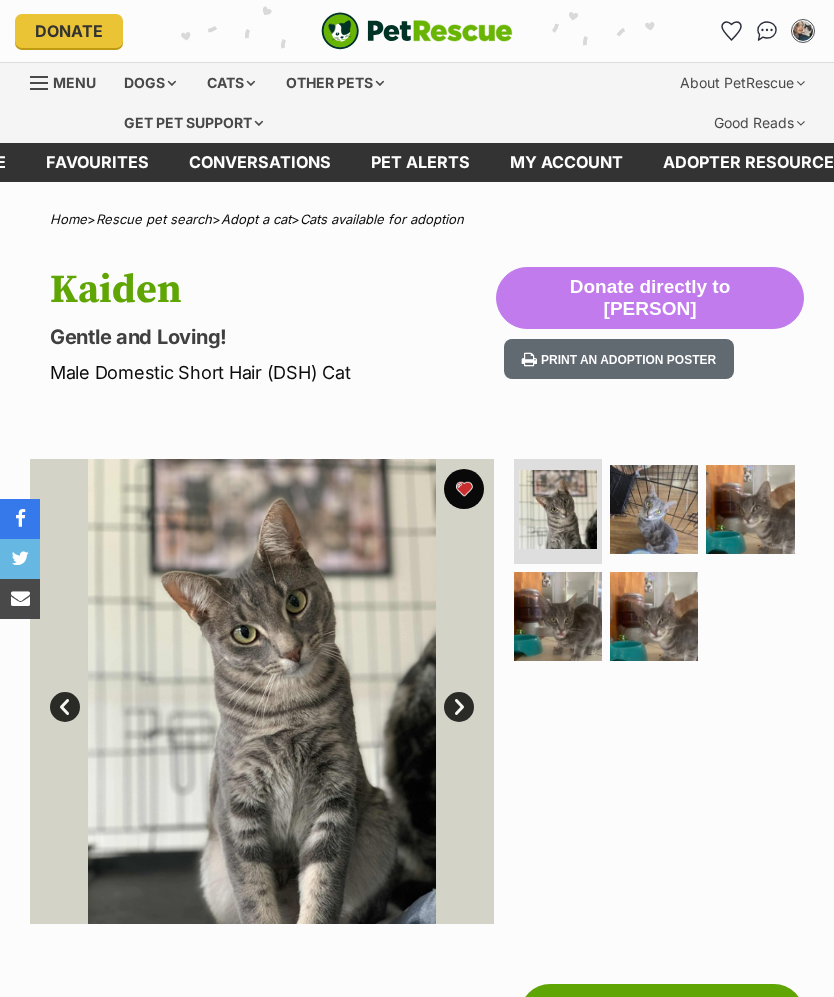 scroll, scrollTop: 0, scrollLeft: 0, axis: both 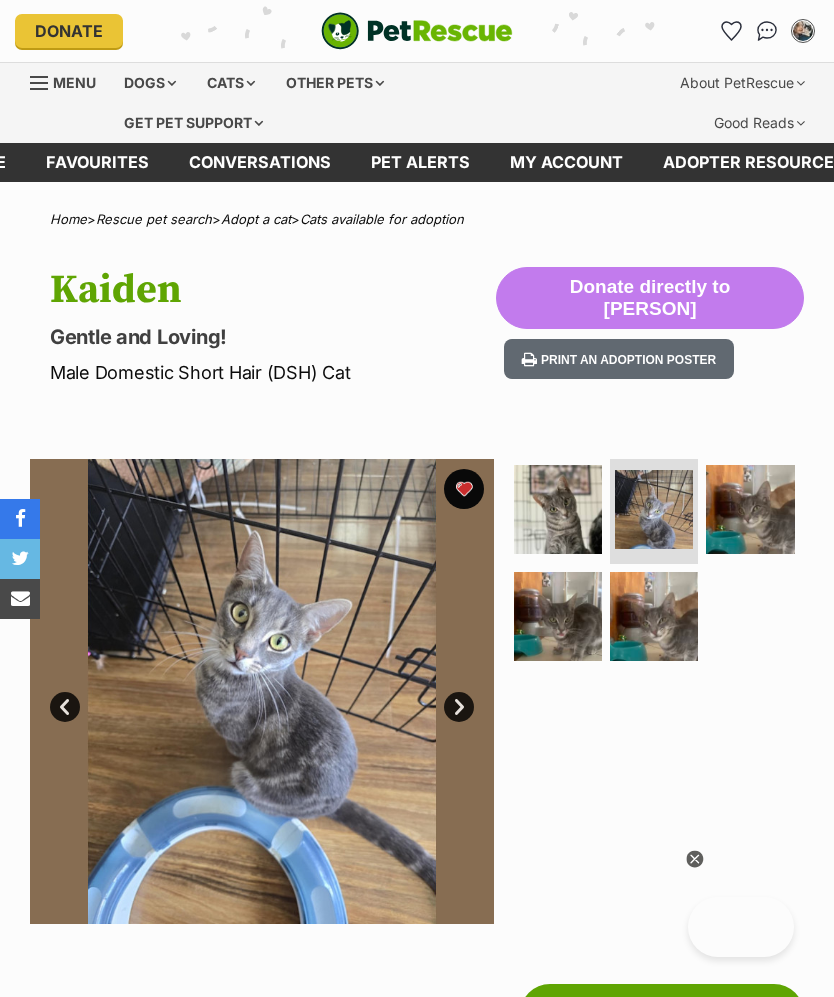click at bounding box center (654, 616) 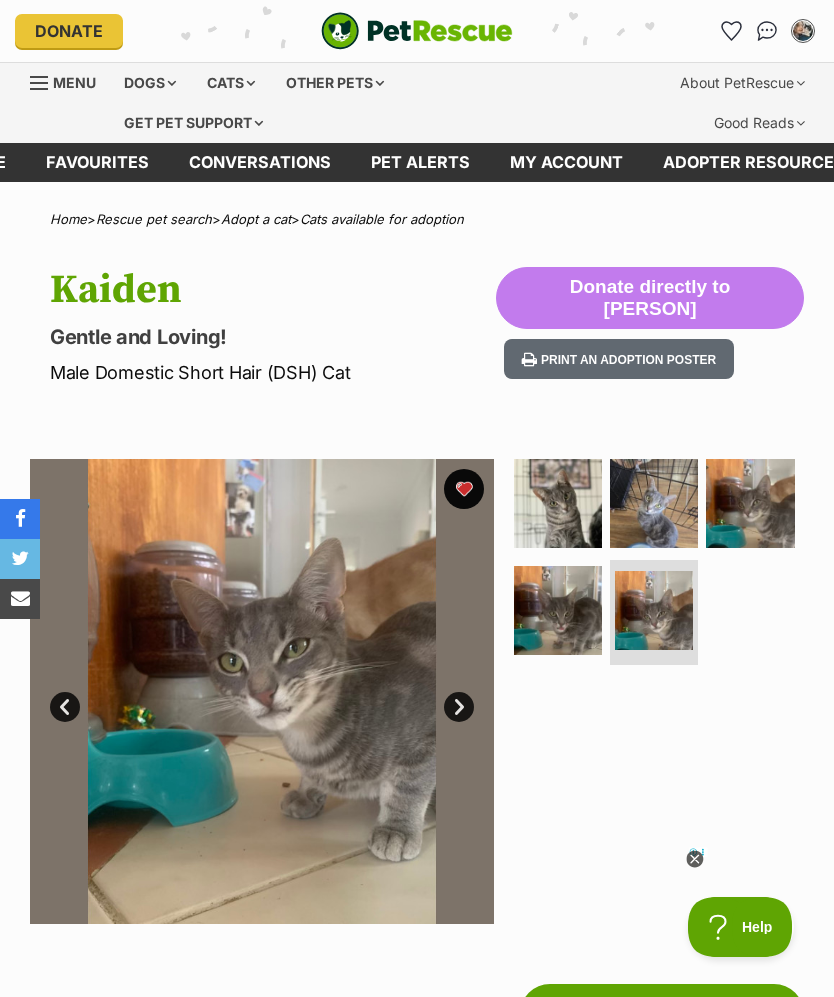 scroll, scrollTop: 0, scrollLeft: 0, axis: both 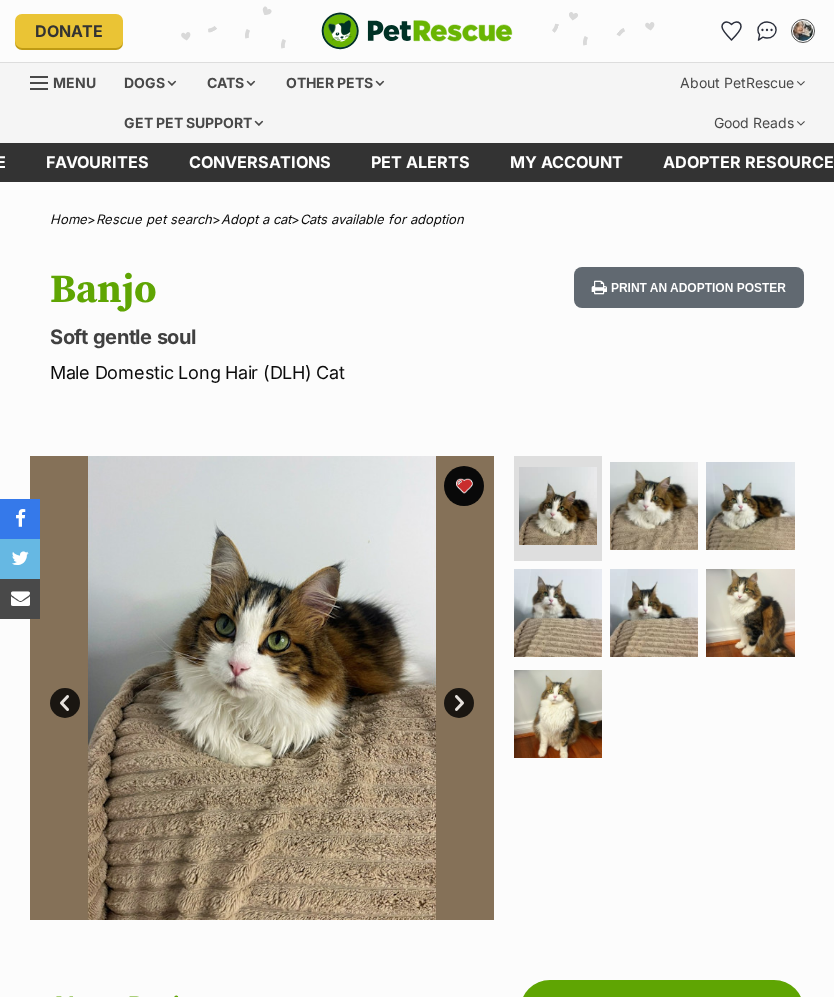 click at bounding box center (654, 506) 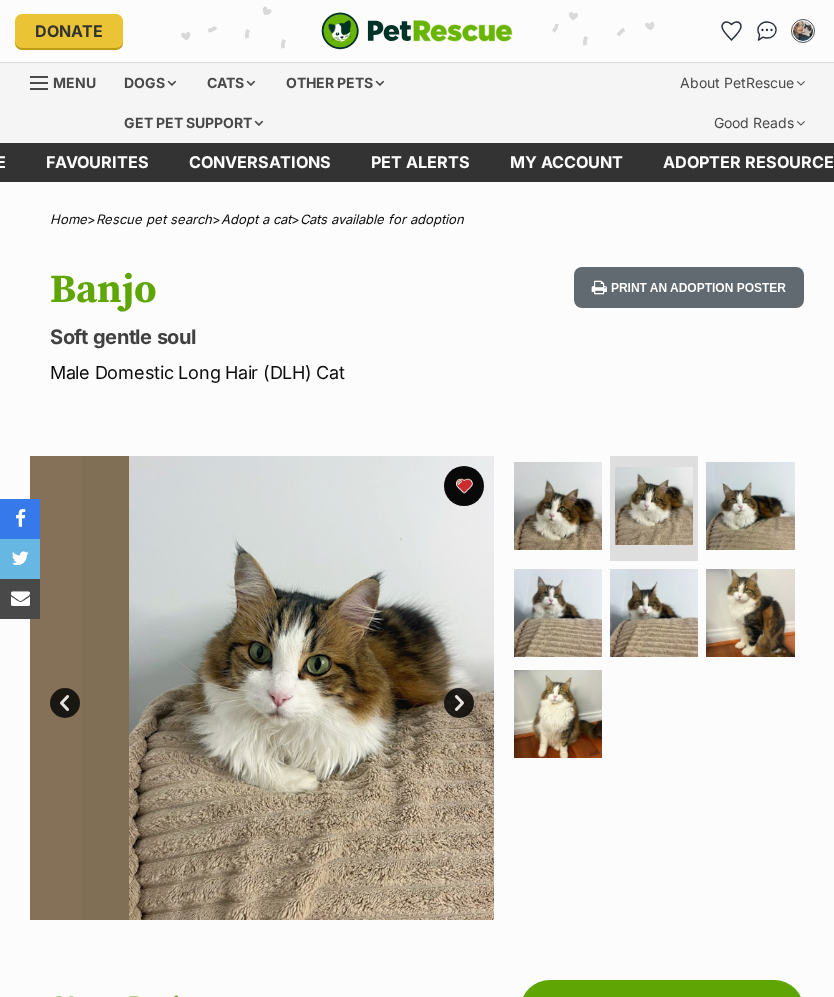 scroll, scrollTop: 0, scrollLeft: 0, axis: both 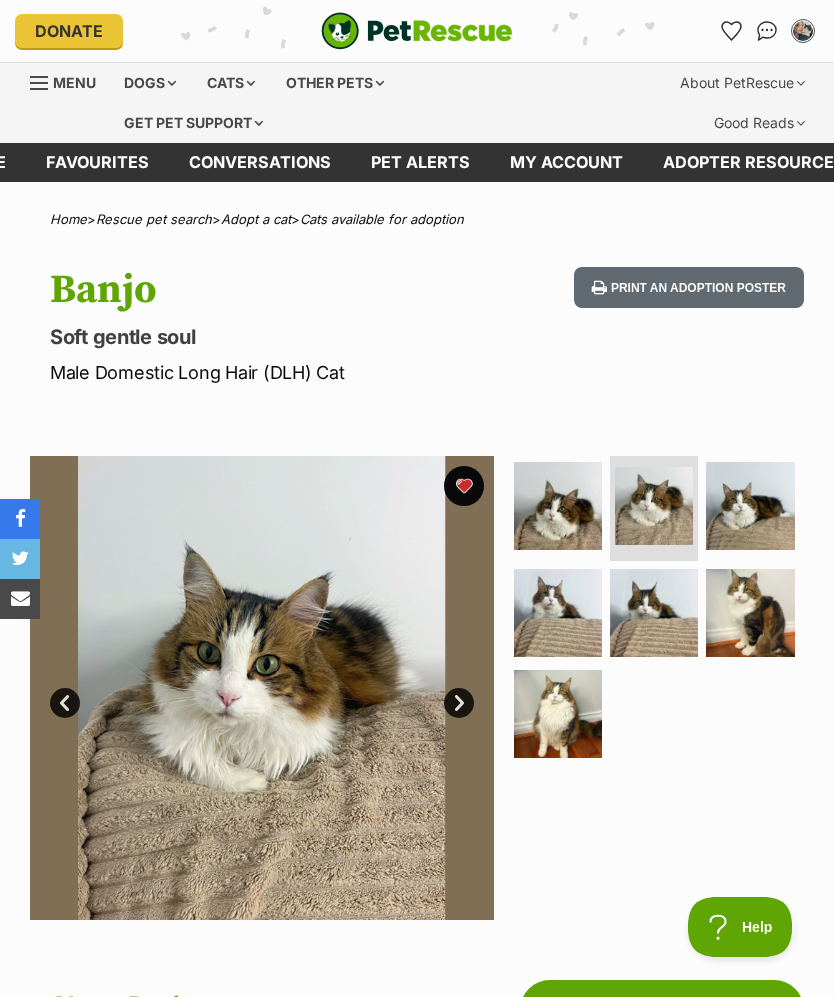 click at bounding box center [750, 506] 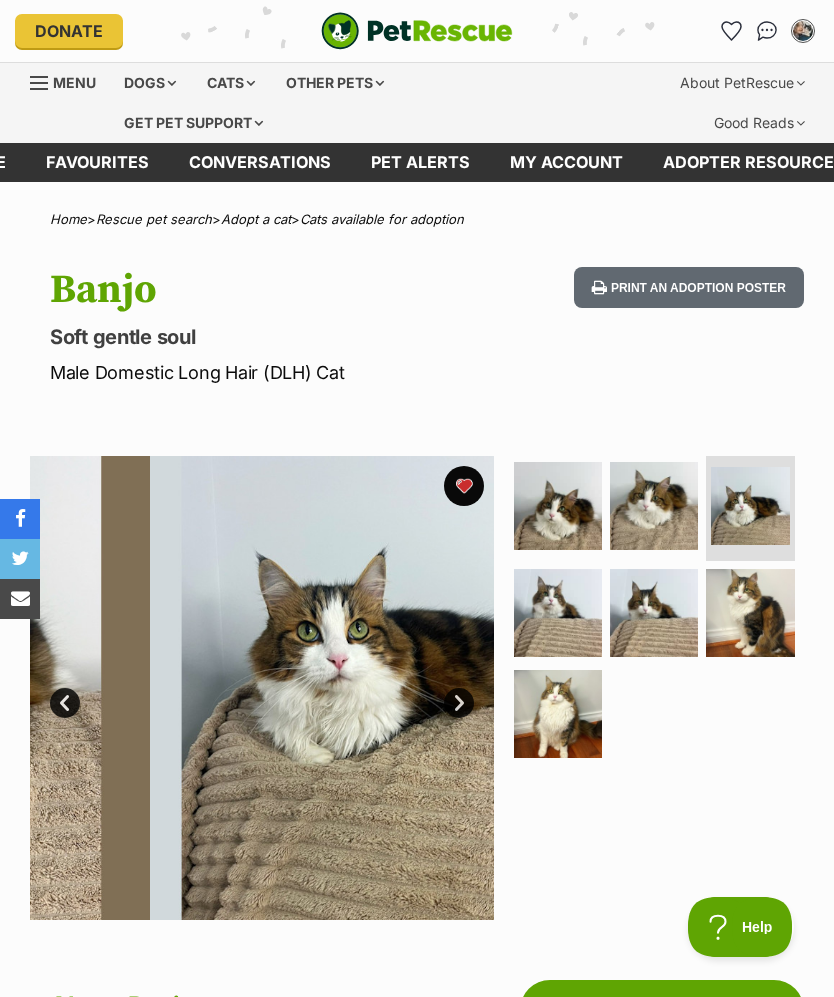 click at bounding box center [750, 613] 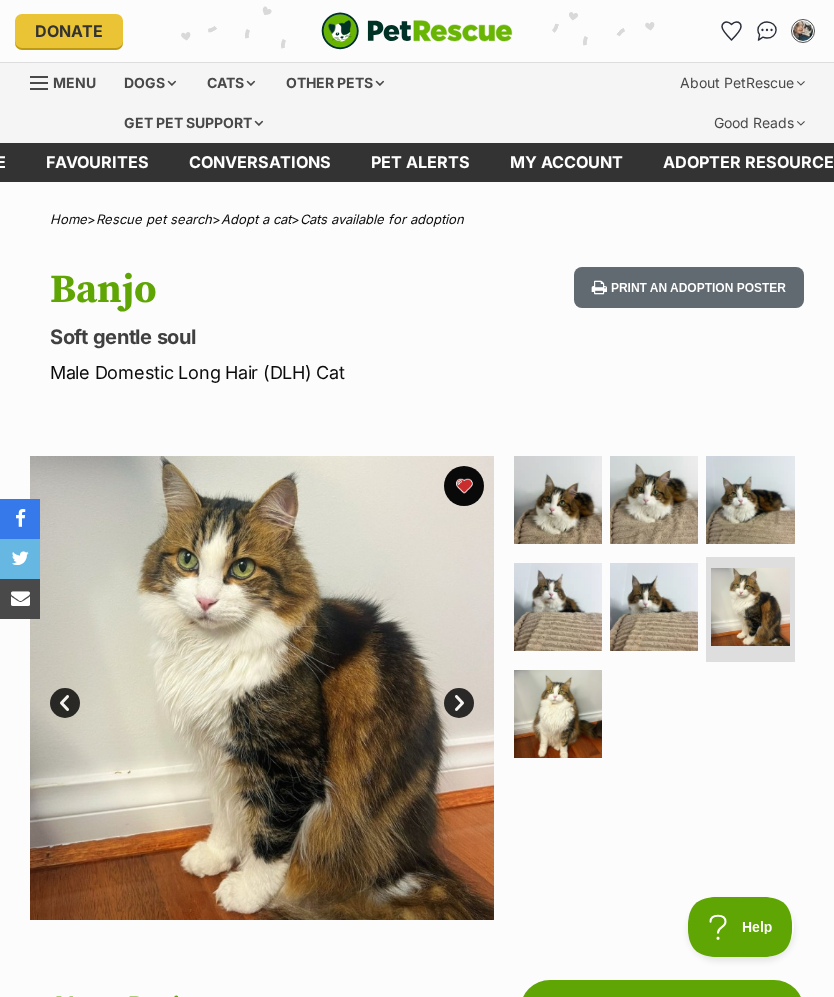 click at bounding box center [654, 607] 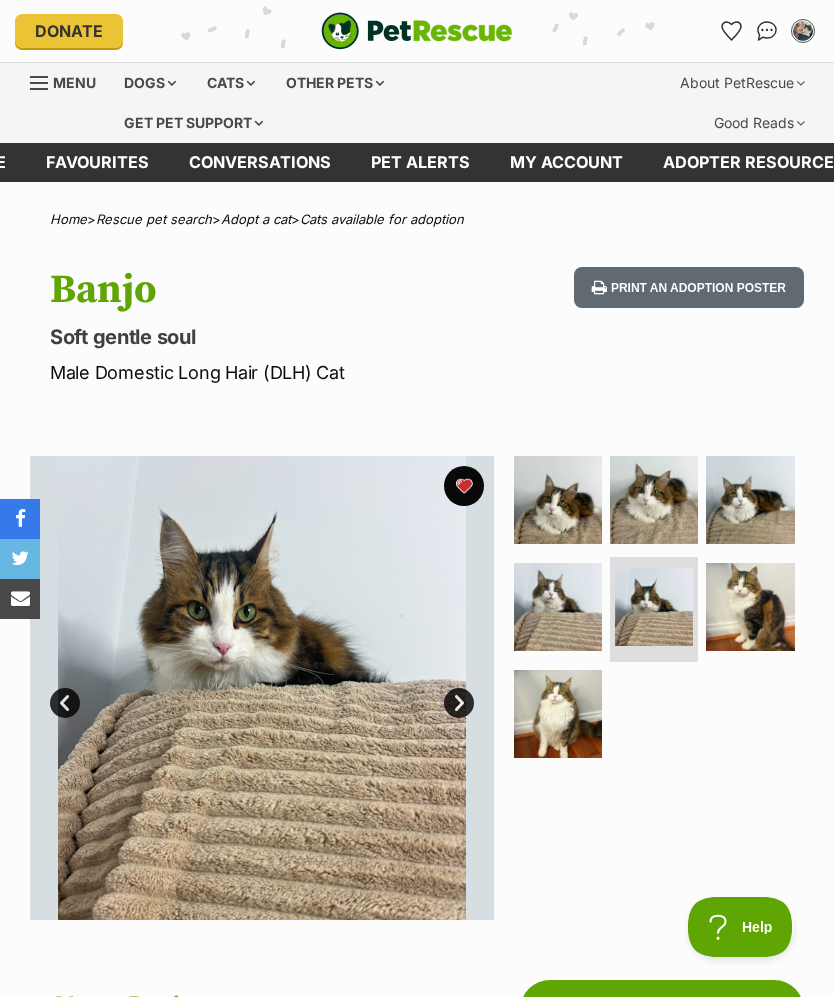 scroll, scrollTop: 0, scrollLeft: 0, axis: both 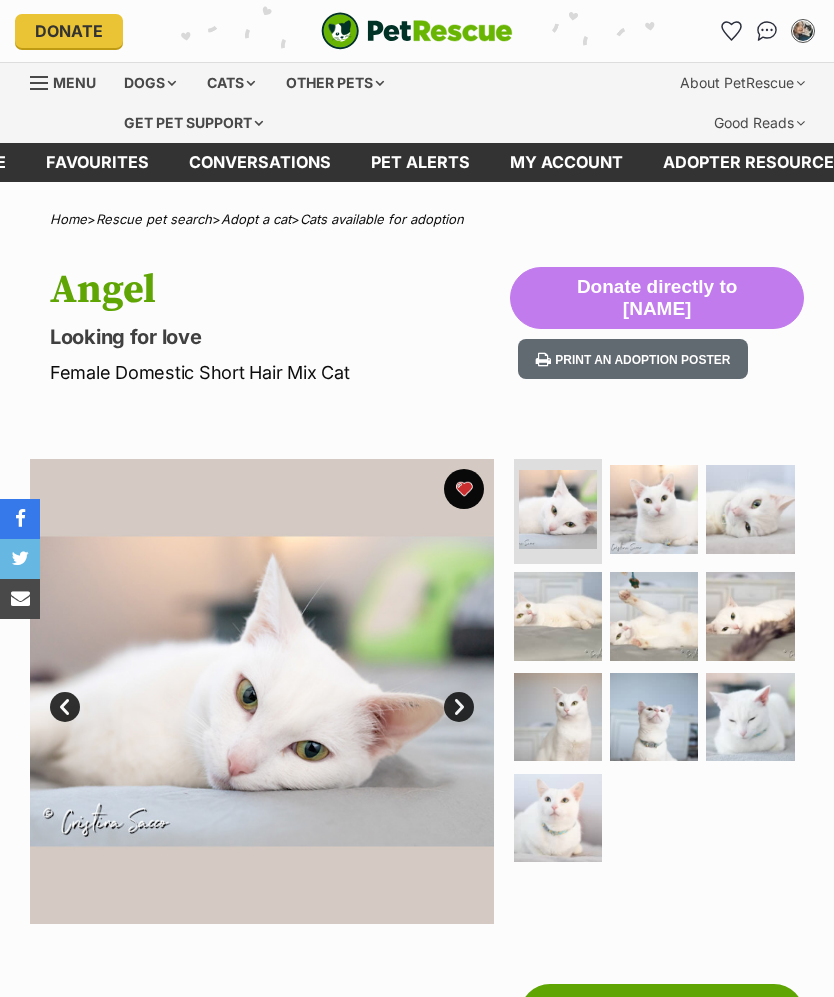 click at bounding box center (654, 509) 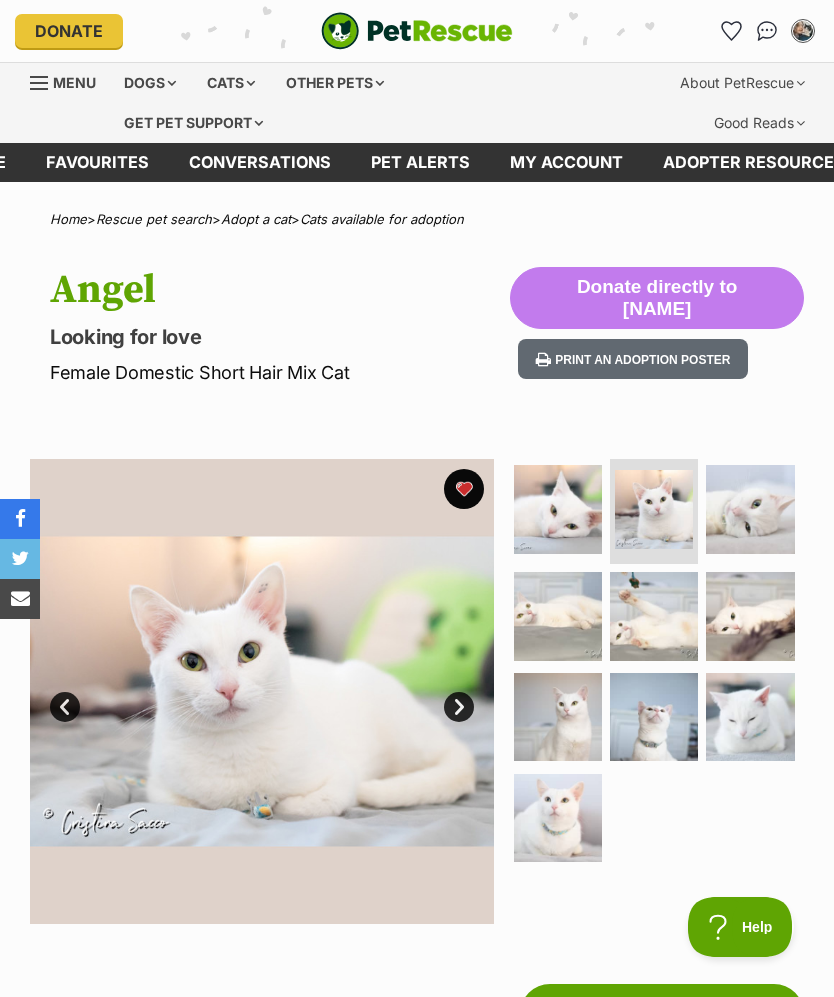scroll, scrollTop: 0, scrollLeft: 0, axis: both 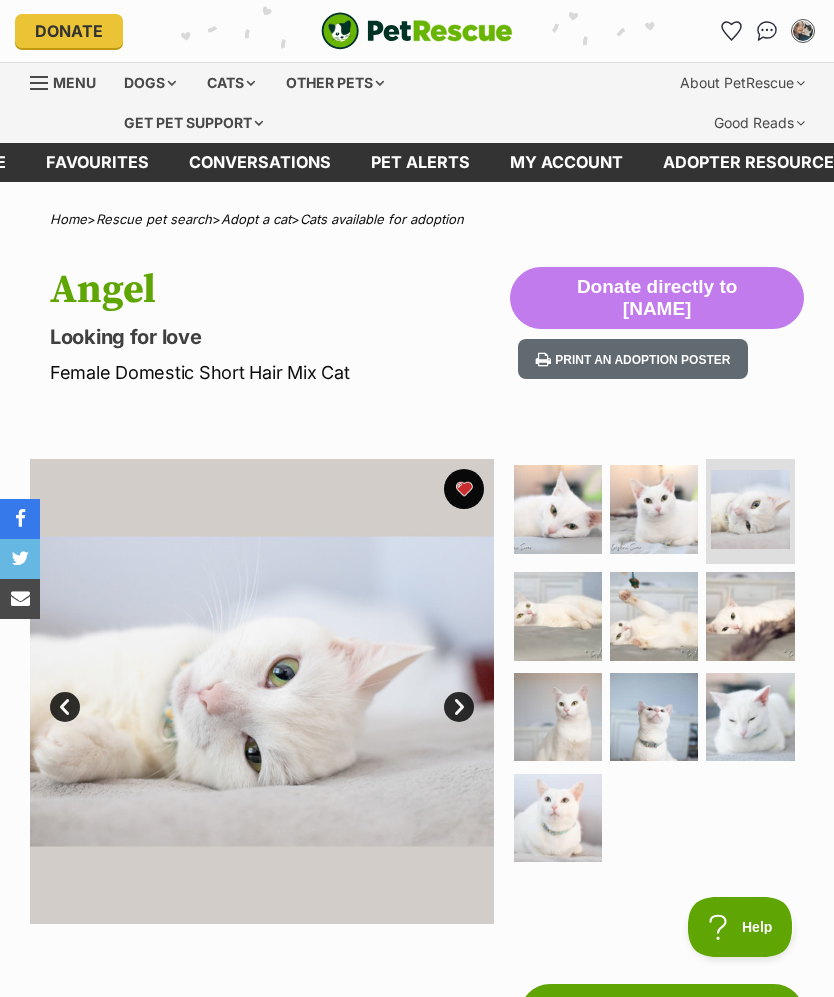 click at bounding box center [654, 616] 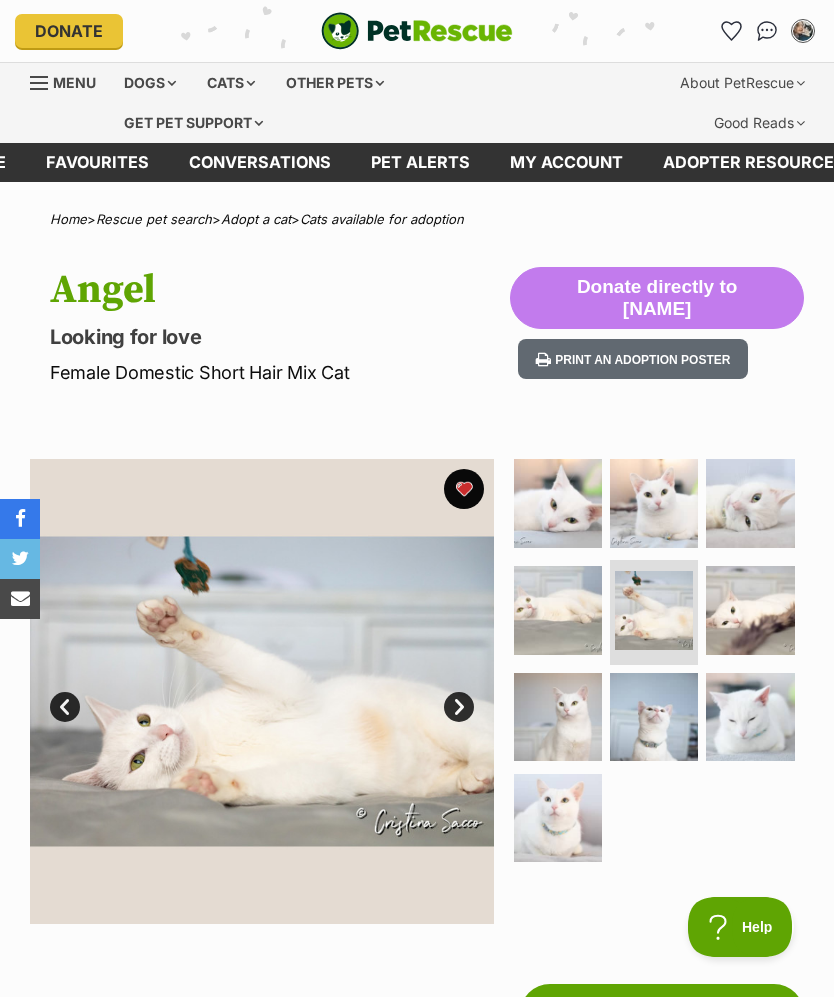 scroll, scrollTop: 0, scrollLeft: 0, axis: both 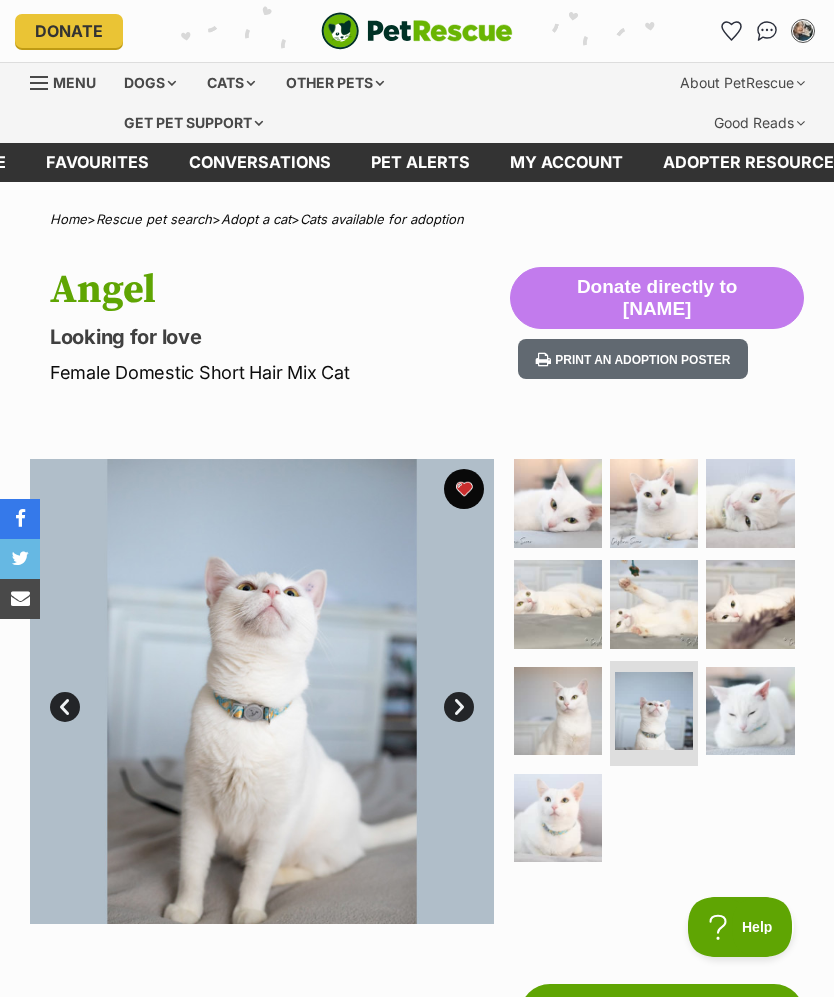 click at bounding box center (558, 711) 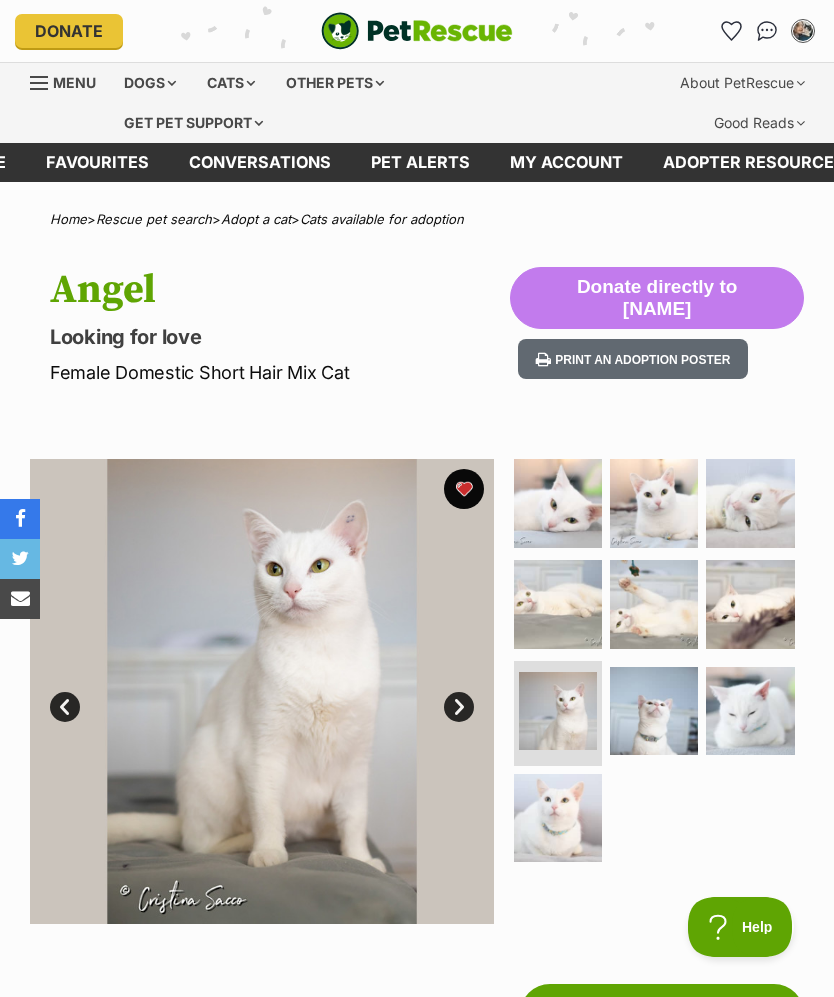 click at bounding box center [558, 818] 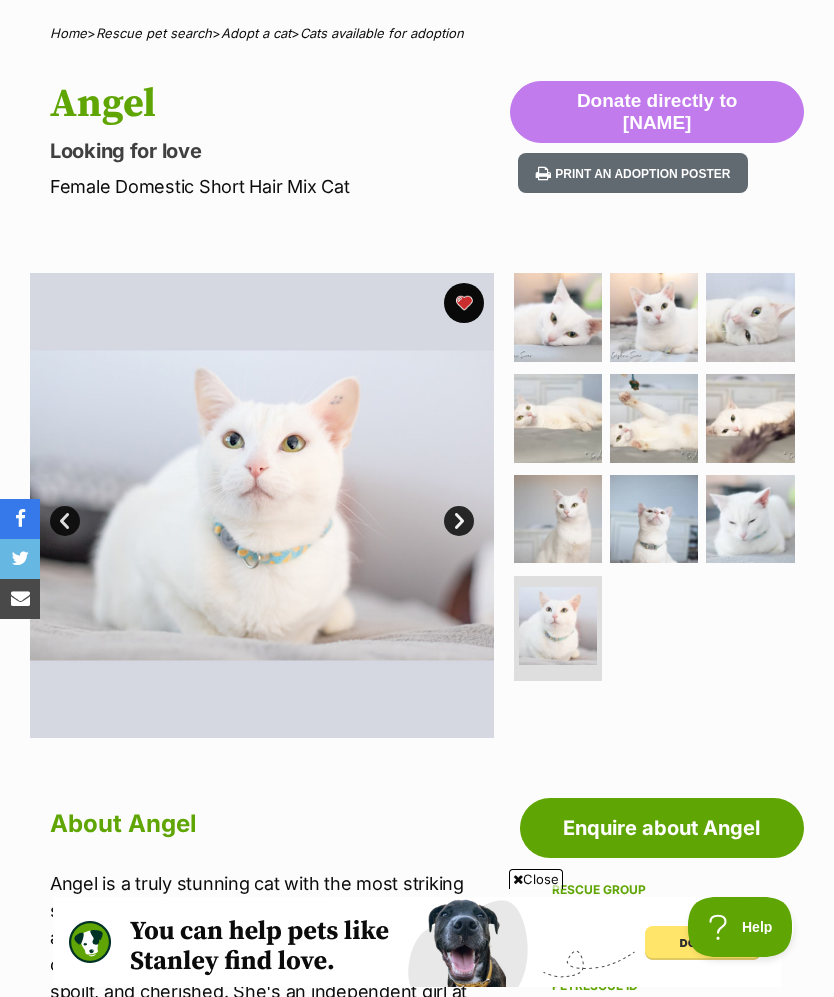 scroll, scrollTop: 179, scrollLeft: 0, axis: vertical 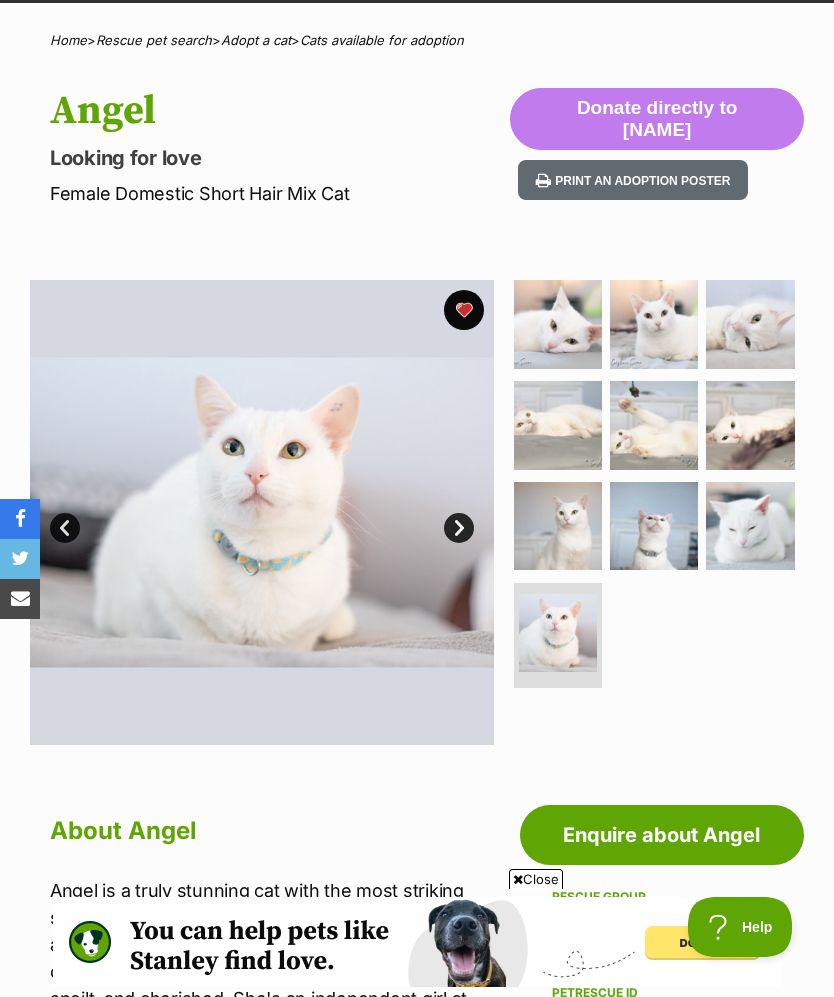 click at bounding box center (558, 324) 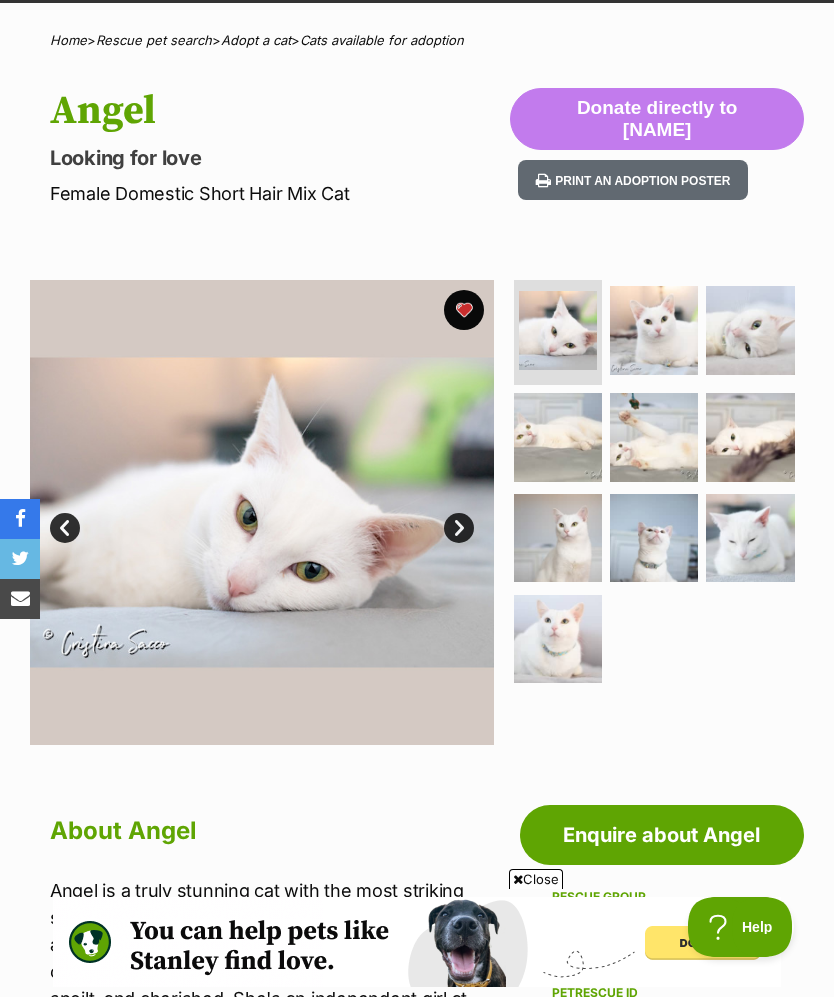 click at bounding box center [654, 330] 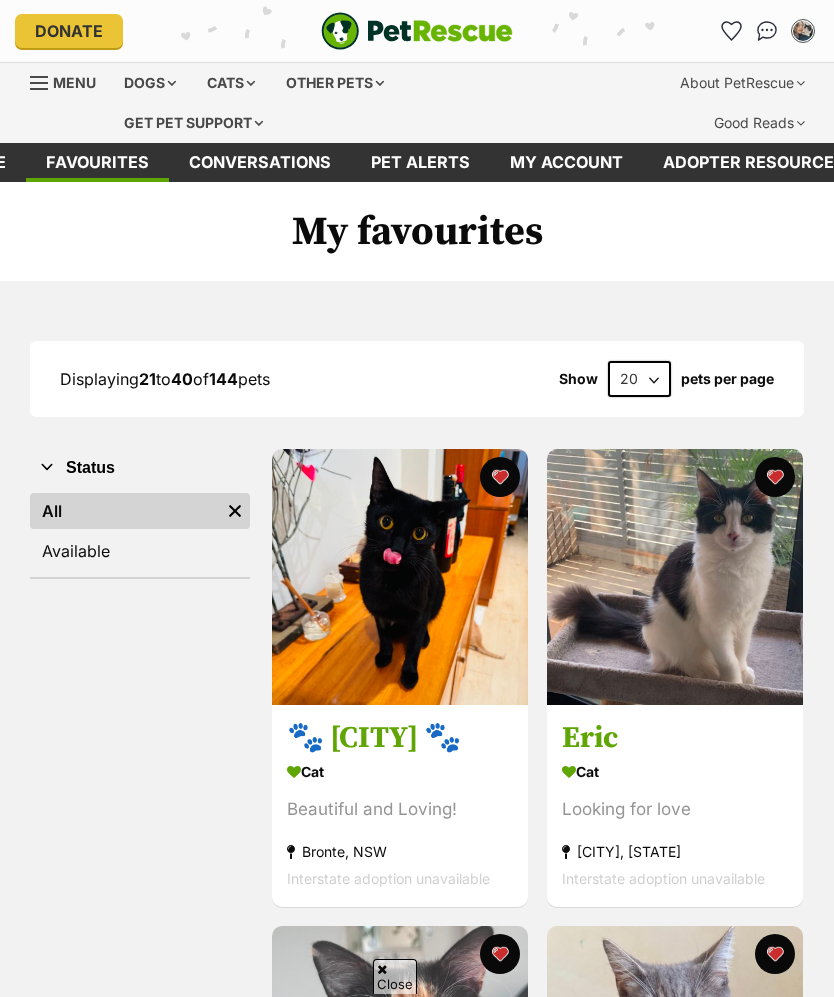 scroll, scrollTop: 1097, scrollLeft: 0, axis: vertical 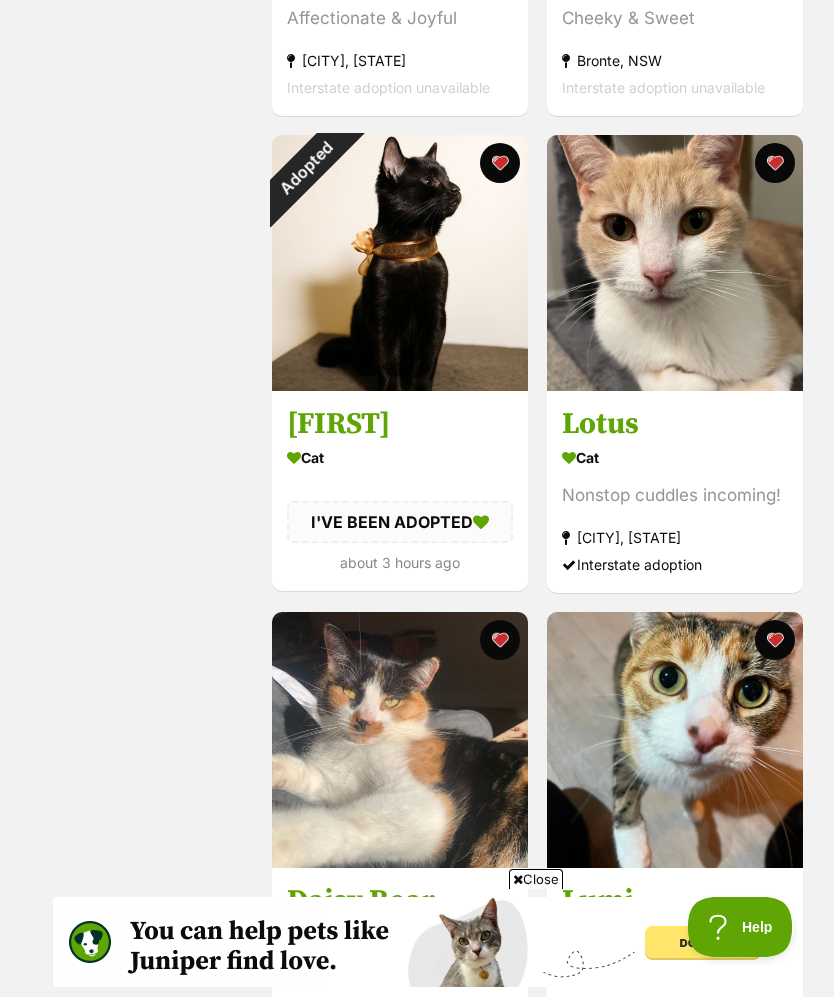 click on "Adopted" at bounding box center (305, 168) 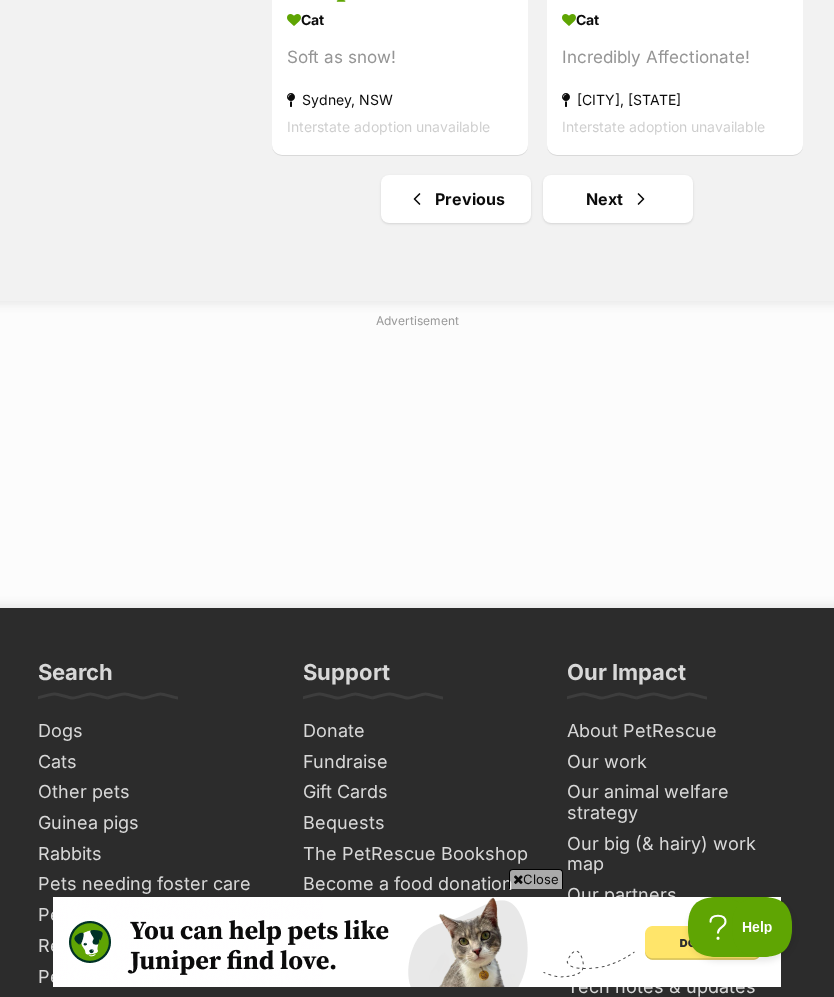 scroll, scrollTop: 4934, scrollLeft: 0, axis: vertical 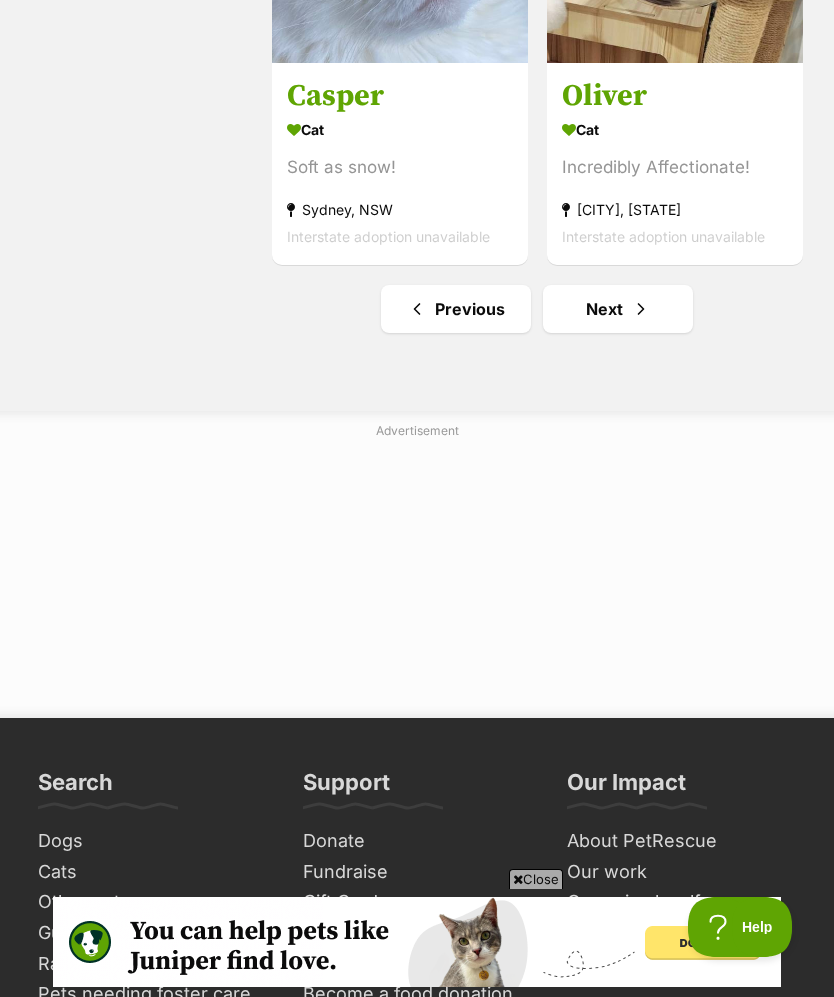 click on "Next" at bounding box center [618, 309] 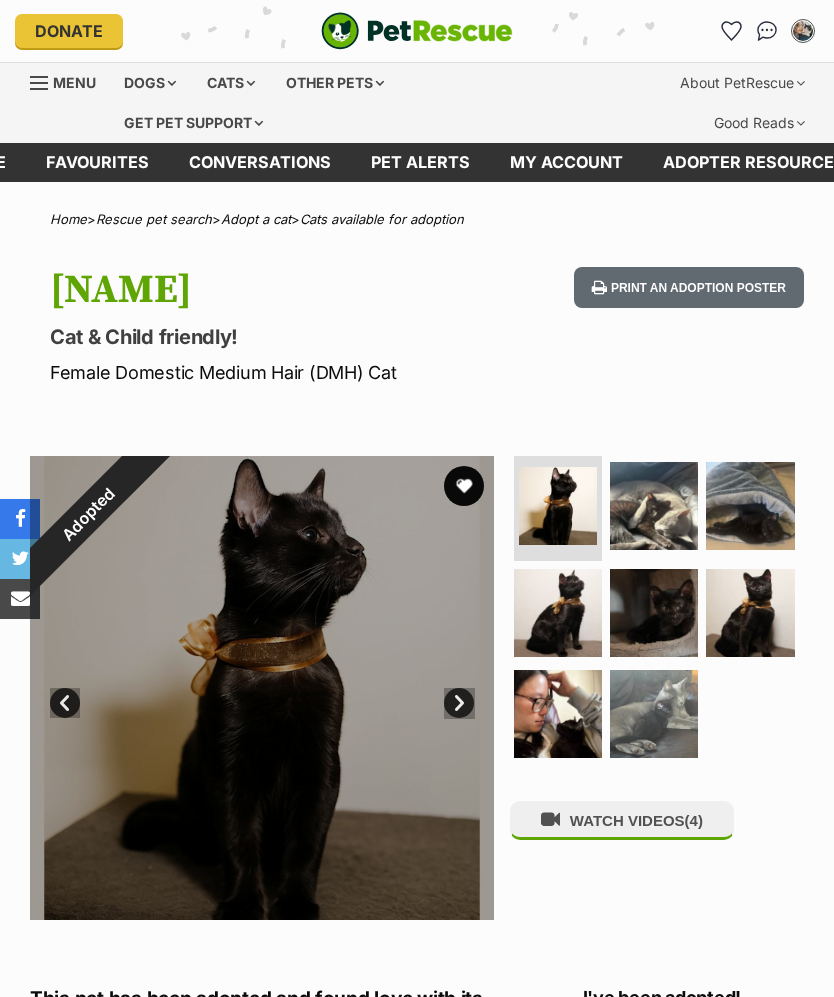 scroll, scrollTop: 0, scrollLeft: 0, axis: both 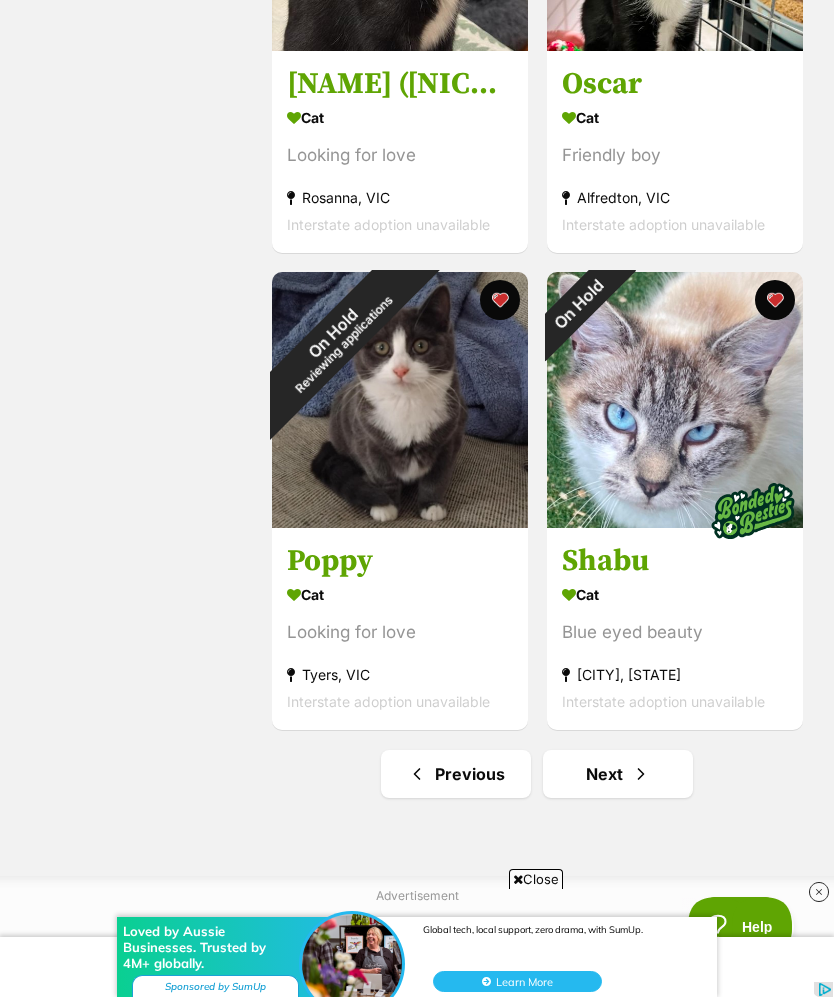 click at bounding box center [641, 774] 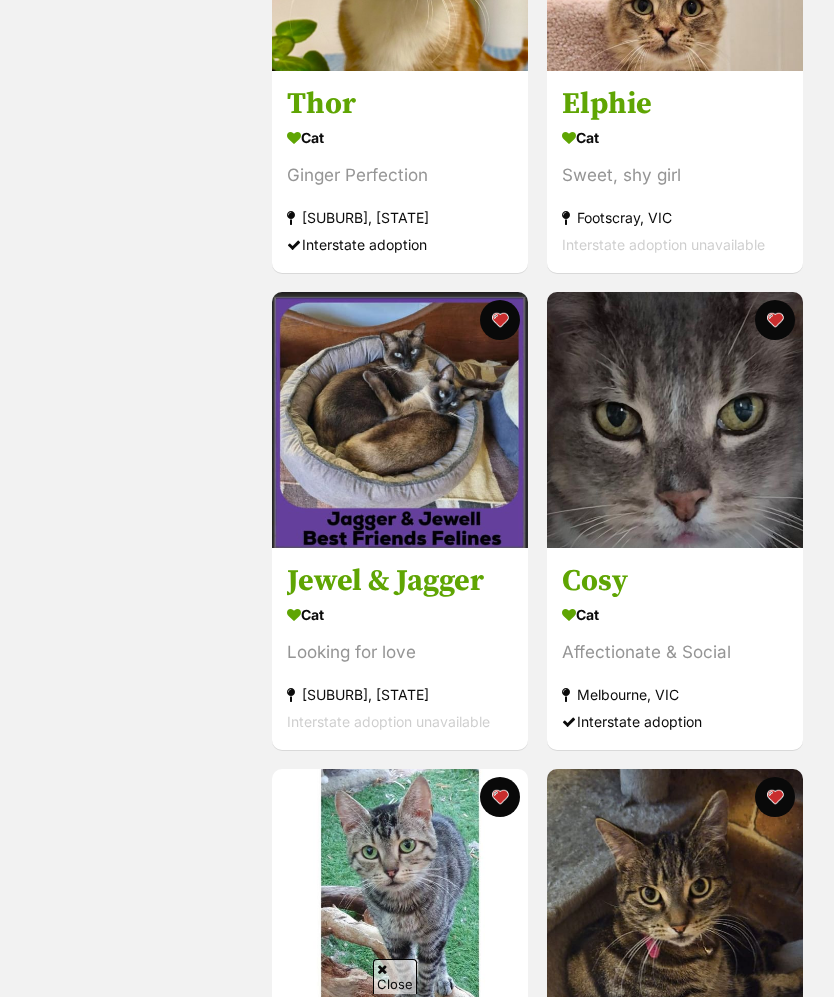 scroll, scrollTop: 2612, scrollLeft: 0, axis: vertical 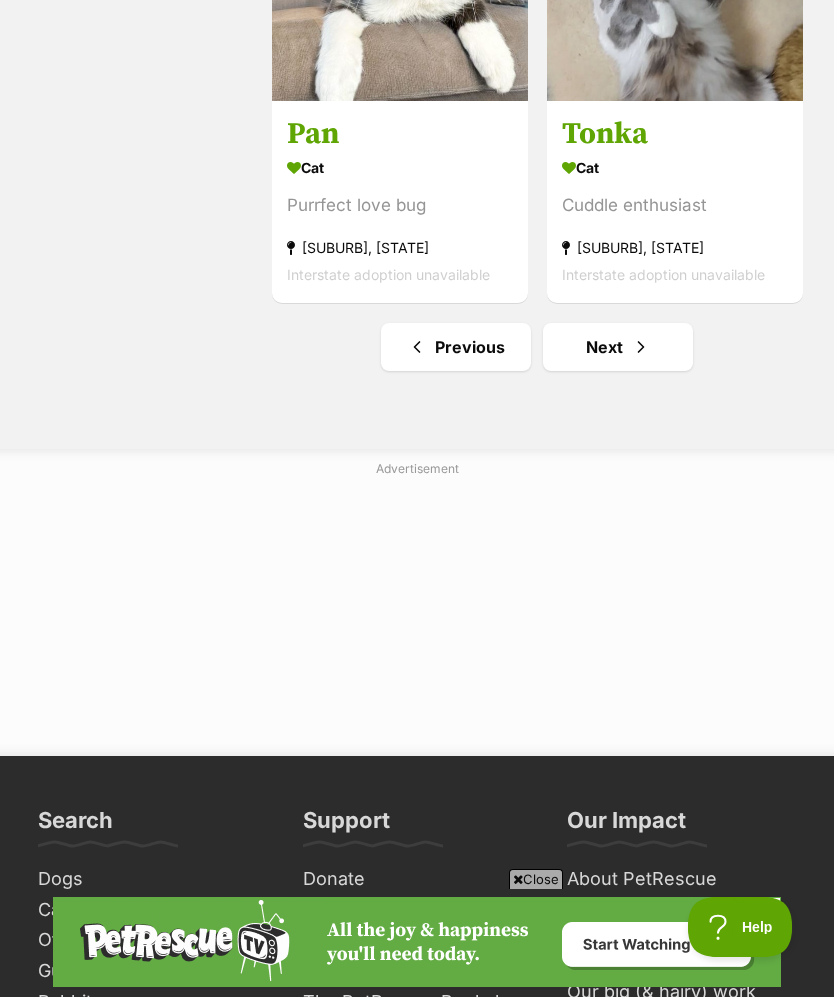 click at bounding box center (641, 347) 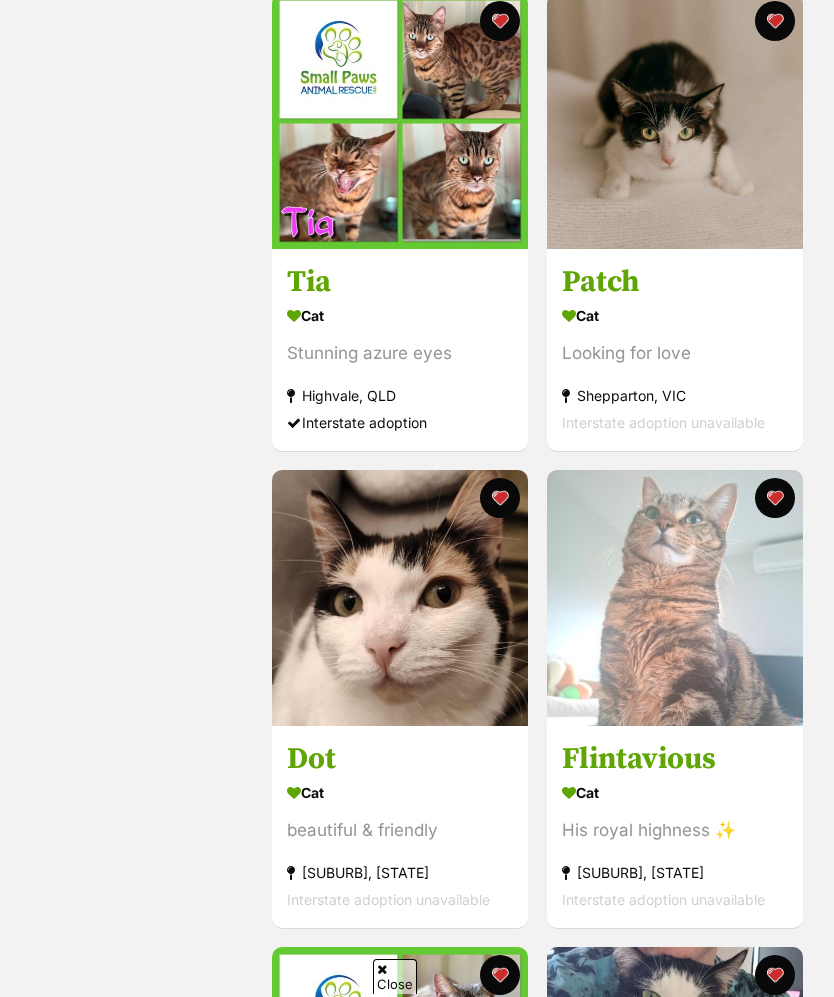 scroll, scrollTop: 1195, scrollLeft: 0, axis: vertical 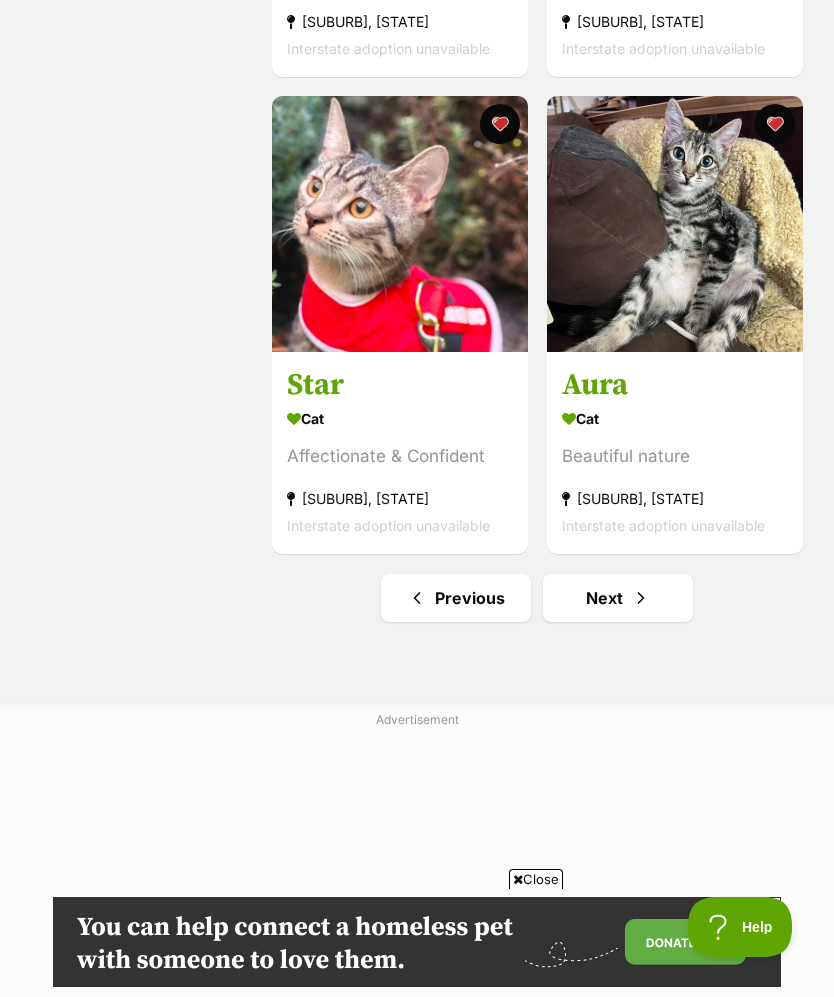 click at bounding box center [641, 598] 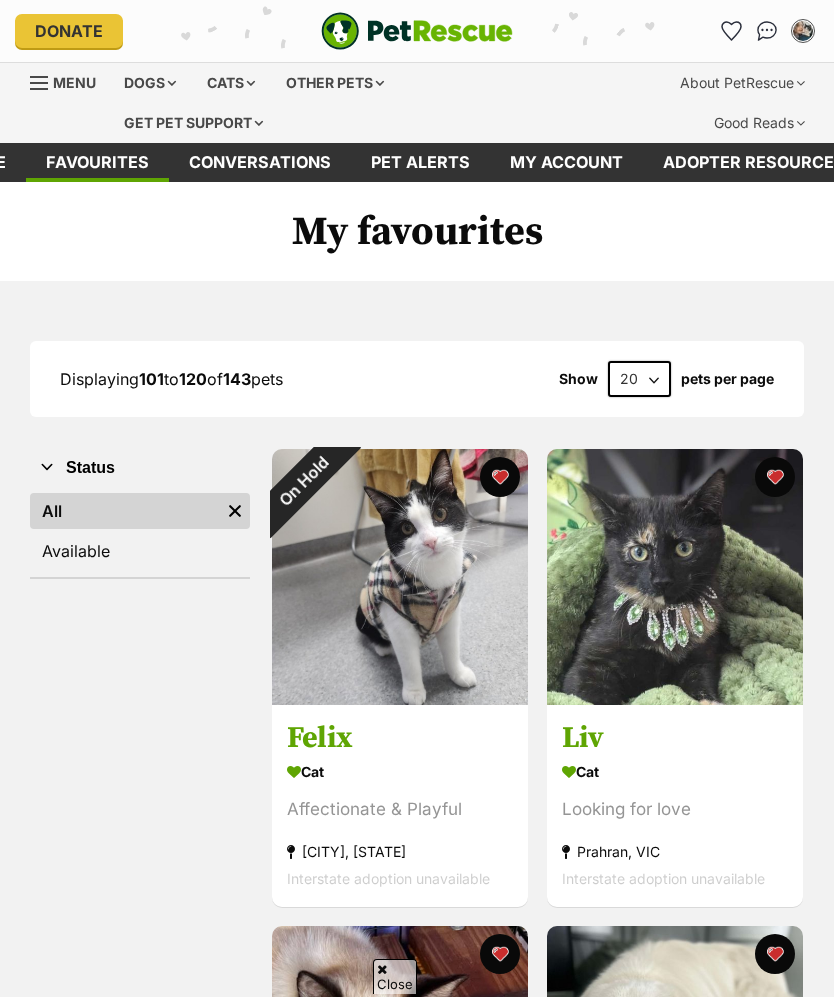 scroll, scrollTop: 1402, scrollLeft: 0, axis: vertical 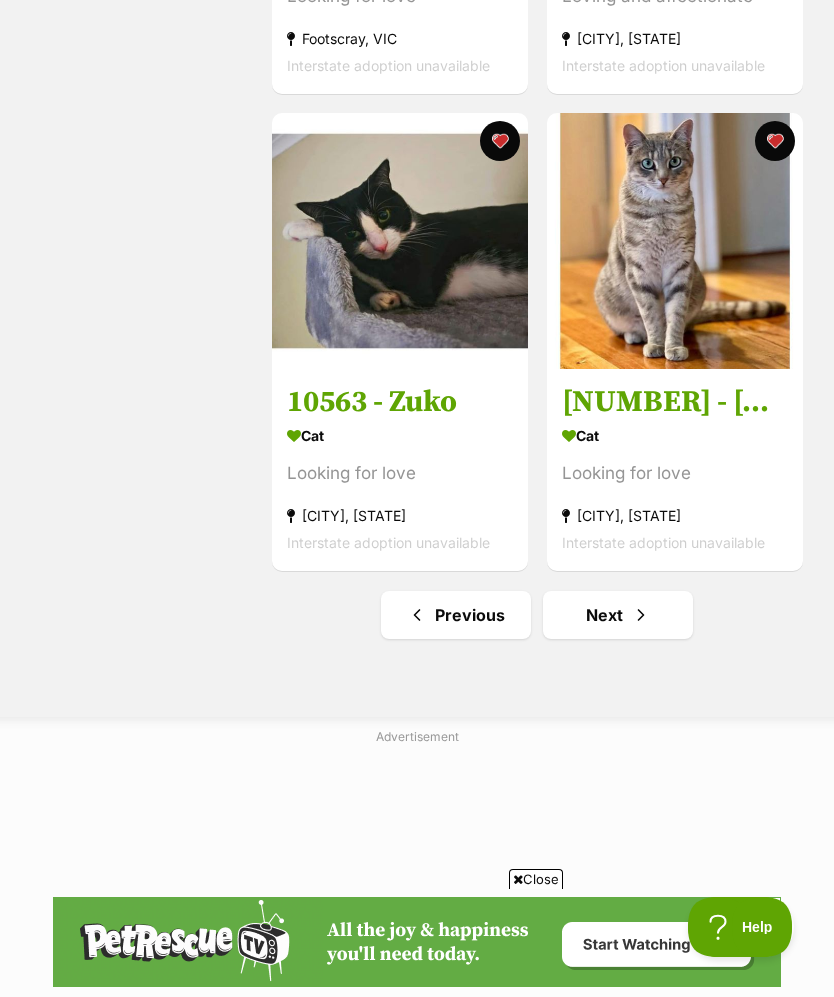 click at bounding box center [641, 615] 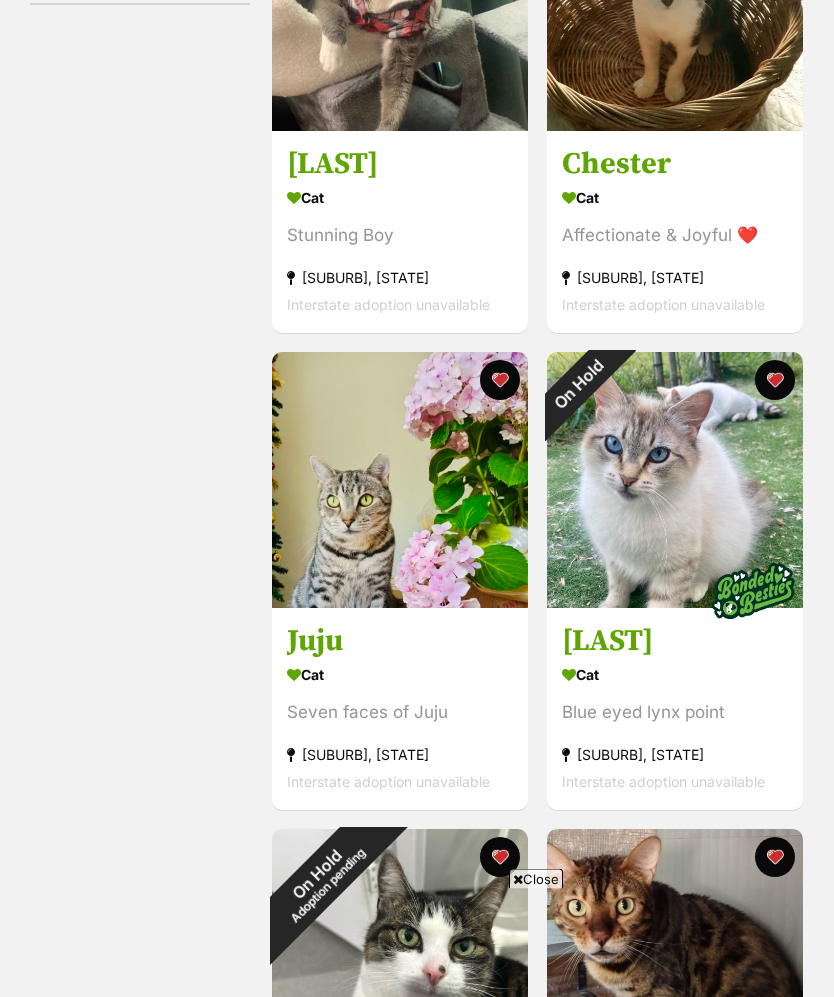 scroll, scrollTop: 909, scrollLeft: 0, axis: vertical 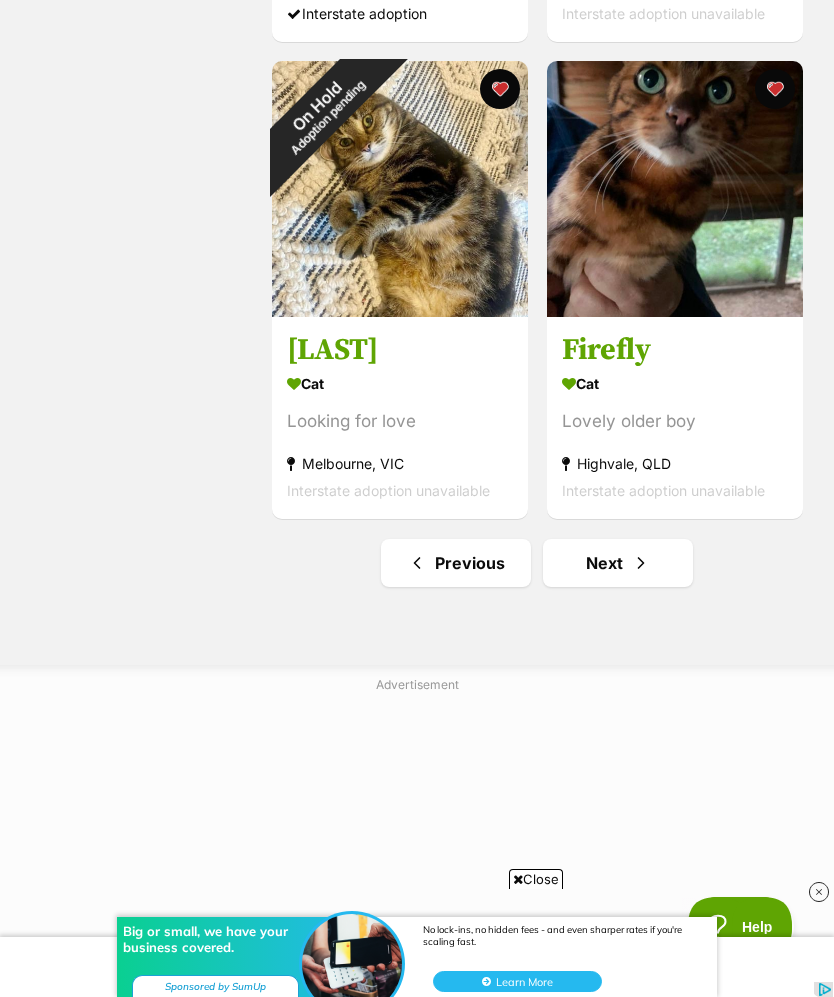 click at bounding box center (641, 563) 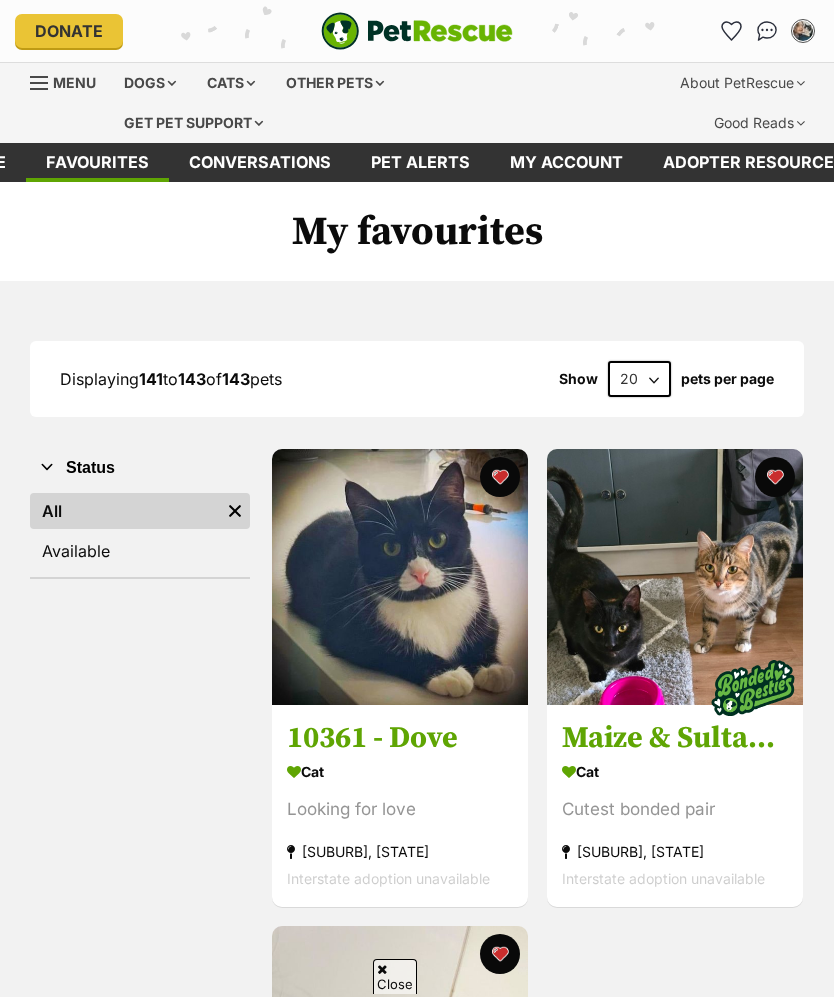 scroll, scrollTop: 859, scrollLeft: 0, axis: vertical 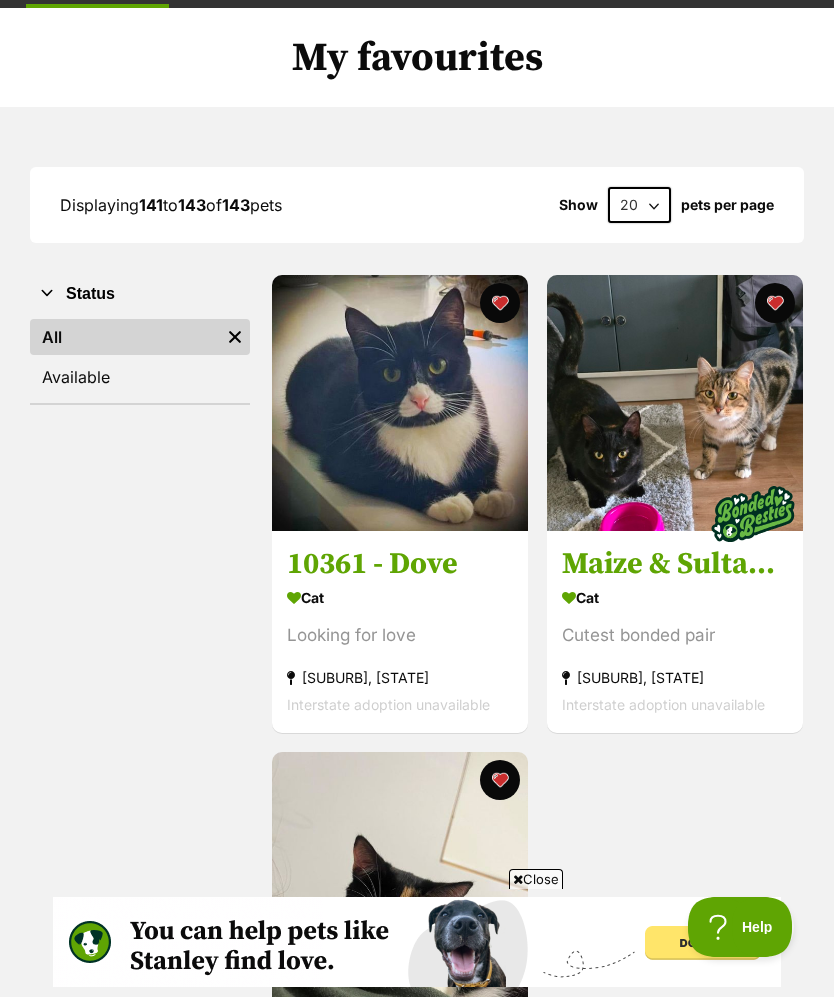 click on "My favourites" at bounding box center [417, 58] 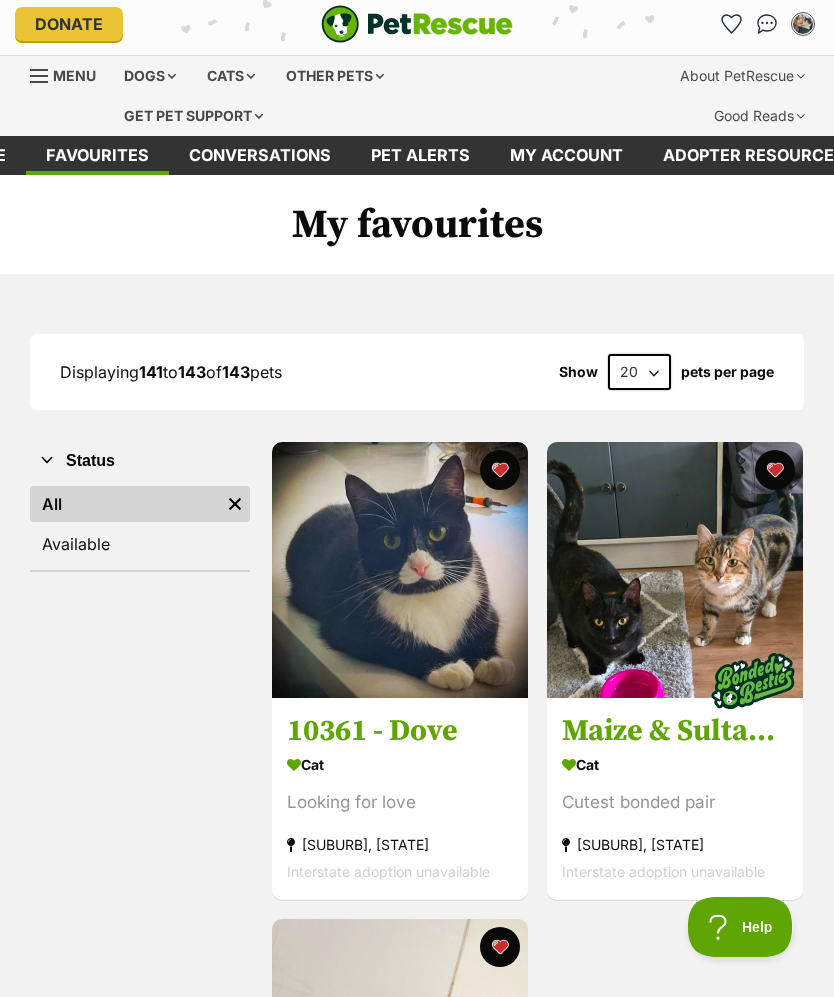scroll, scrollTop: 0, scrollLeft: 0, axis: both 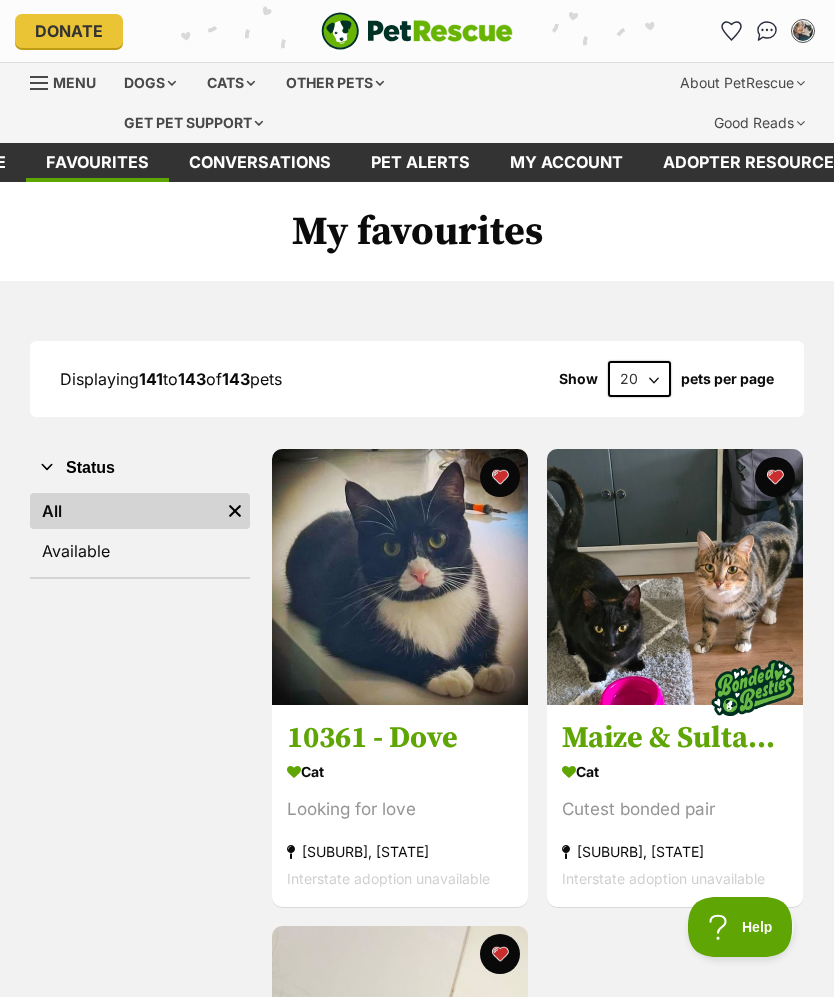click at bounding box center (731, 31) 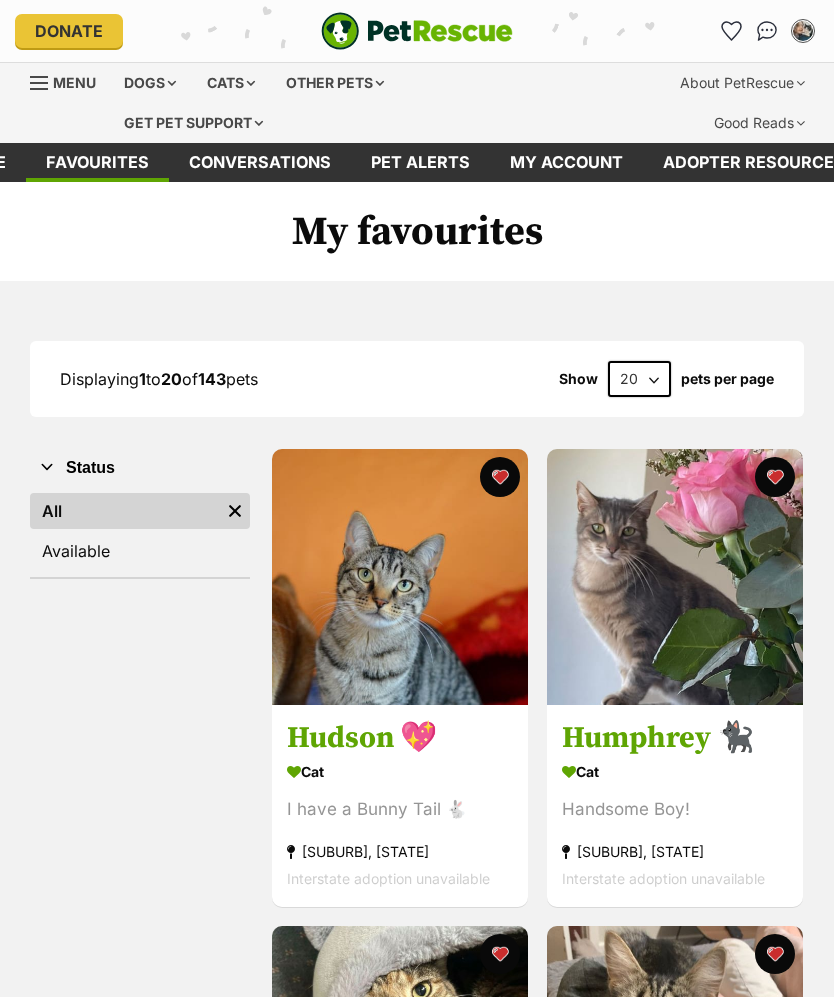scroll, scrollTop: 0, scrollLeft: 0, axis: both 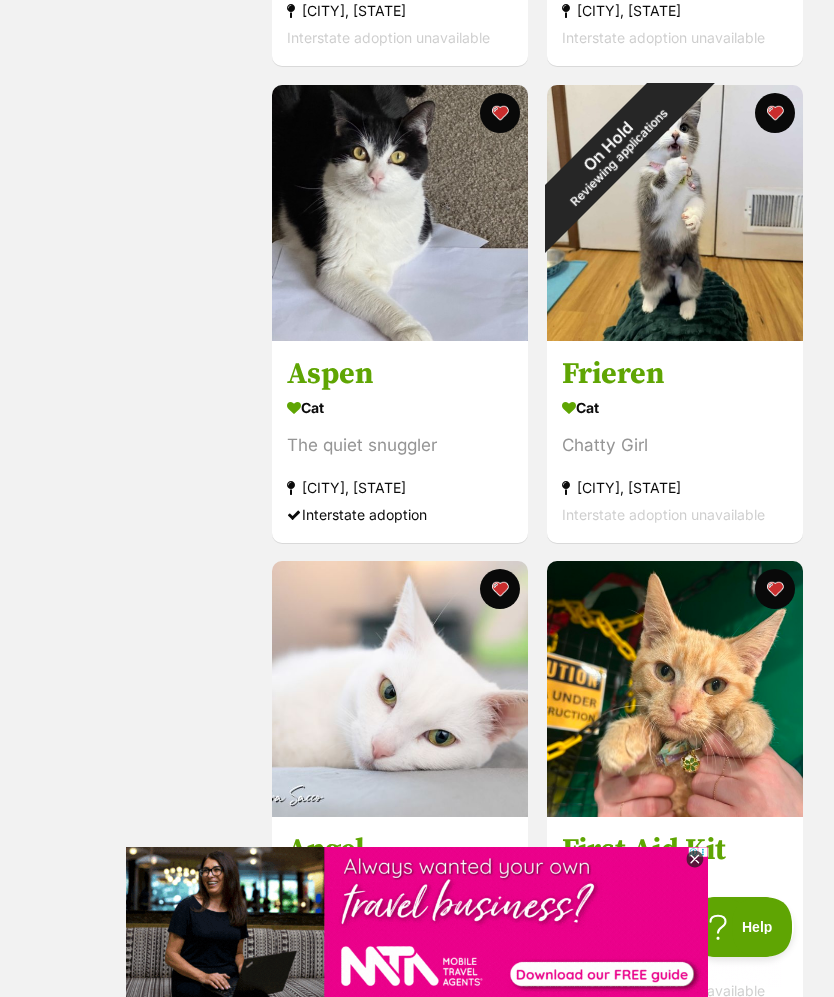 click on "On Hold Reviewing applications" at bounding box center (613, 151) 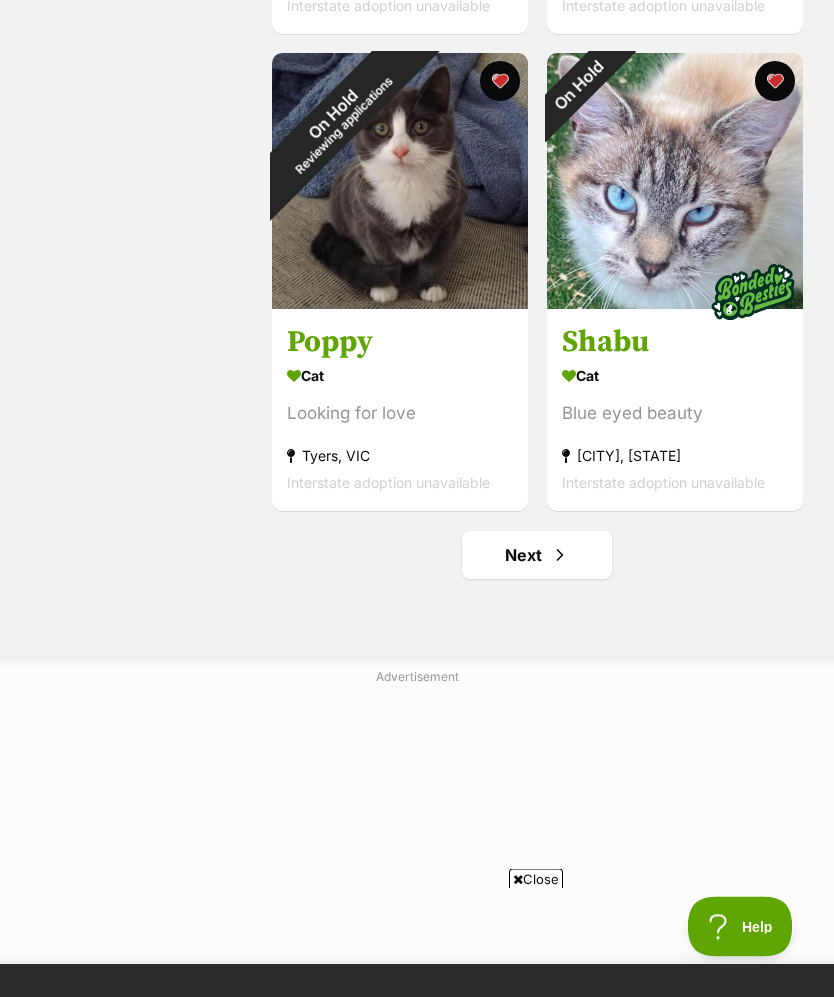 scroll, scrollTop: 14226, scrollLeft: 0, axis: vertical 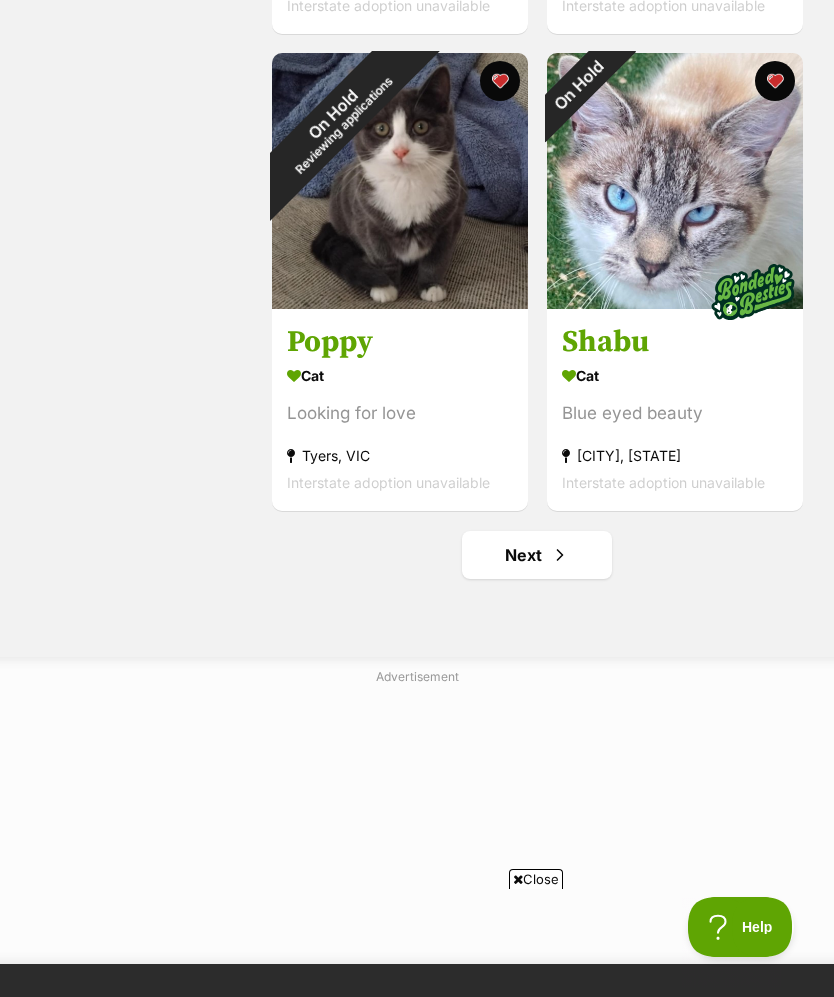 click on "Next" at bounding box center (537, 555) 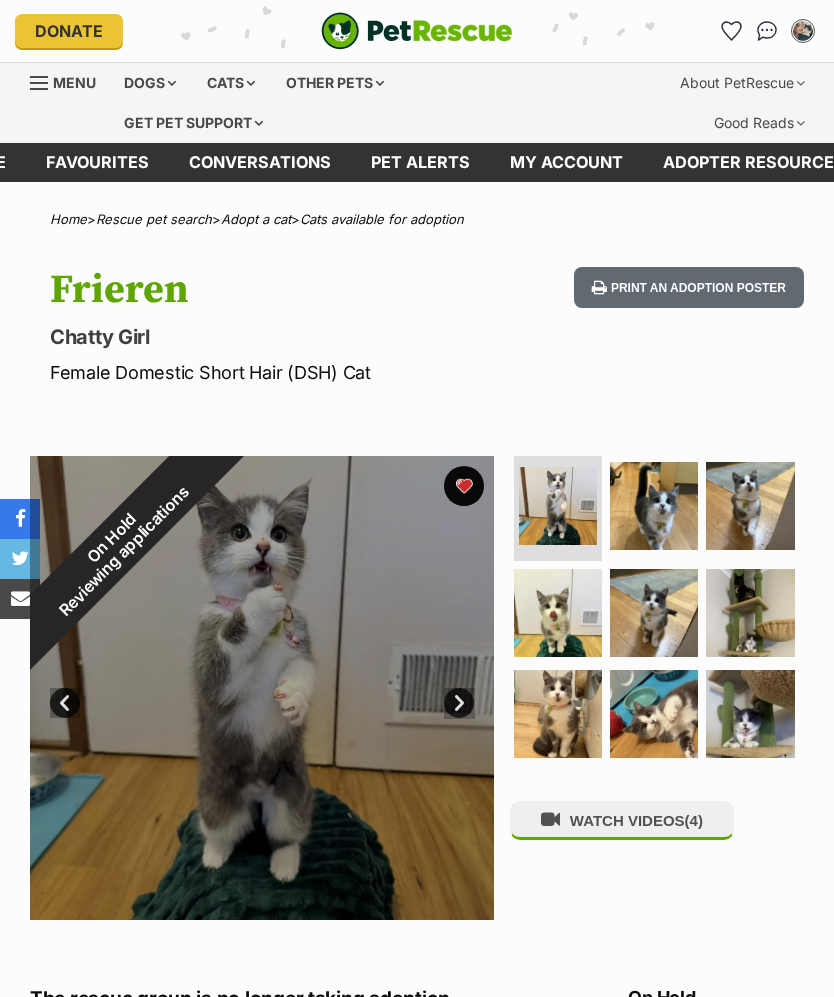 scroll, scrollTop: 0, scrollLeft: 0, axis: both 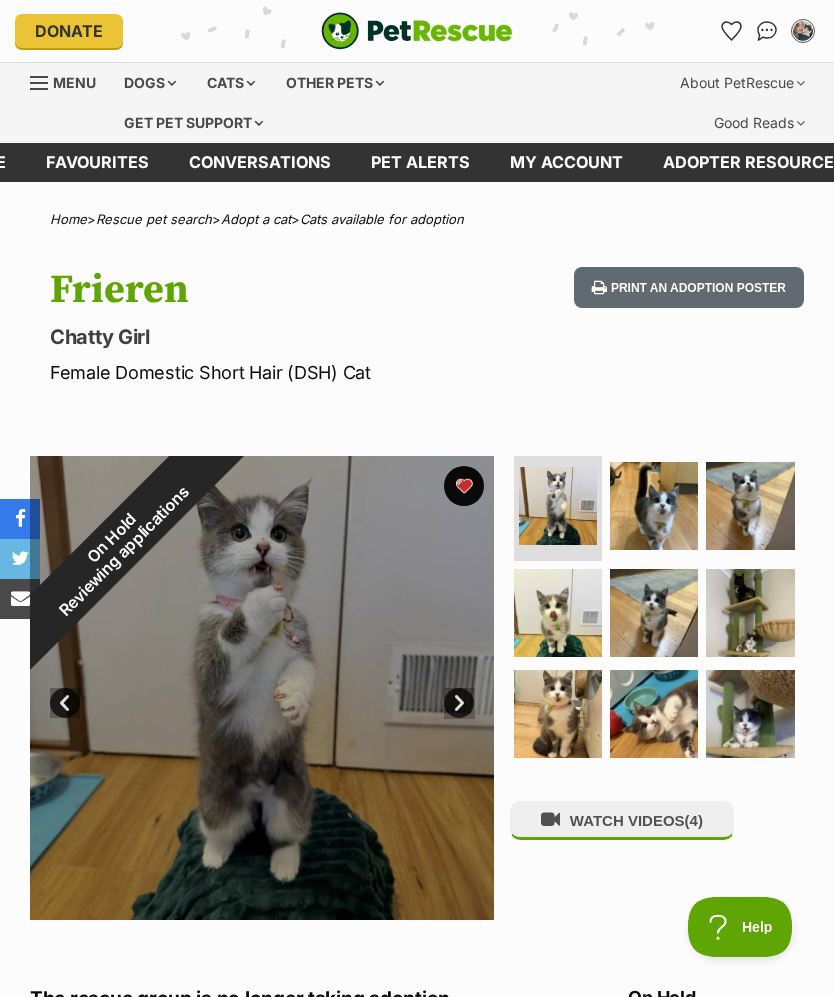 click at bounding box center (654, 506) 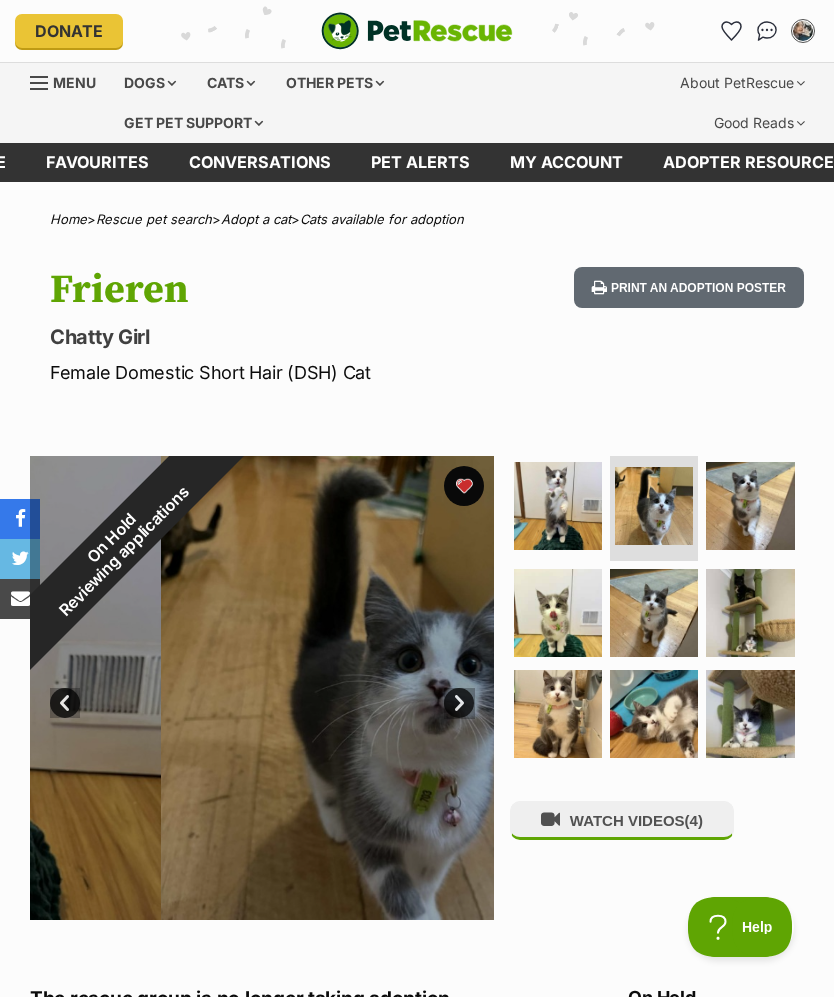 scroll, scrollTop: 0, scrollLeft: 0, axis: both 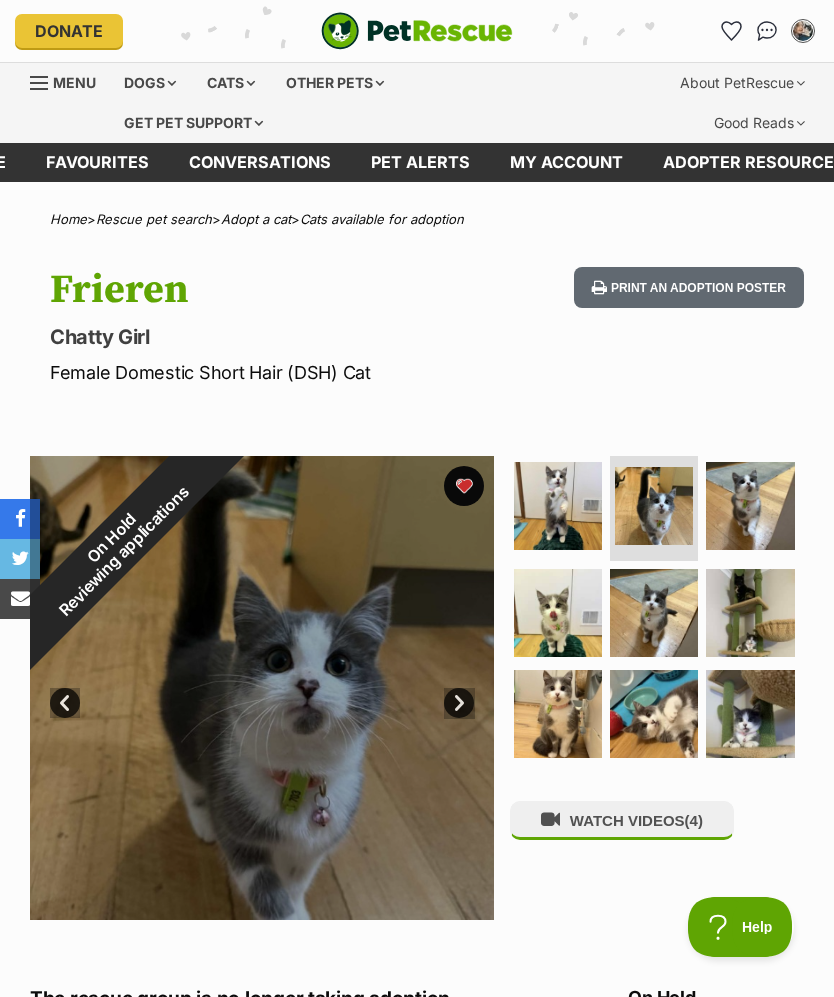 click at bounding box center [750, 506] 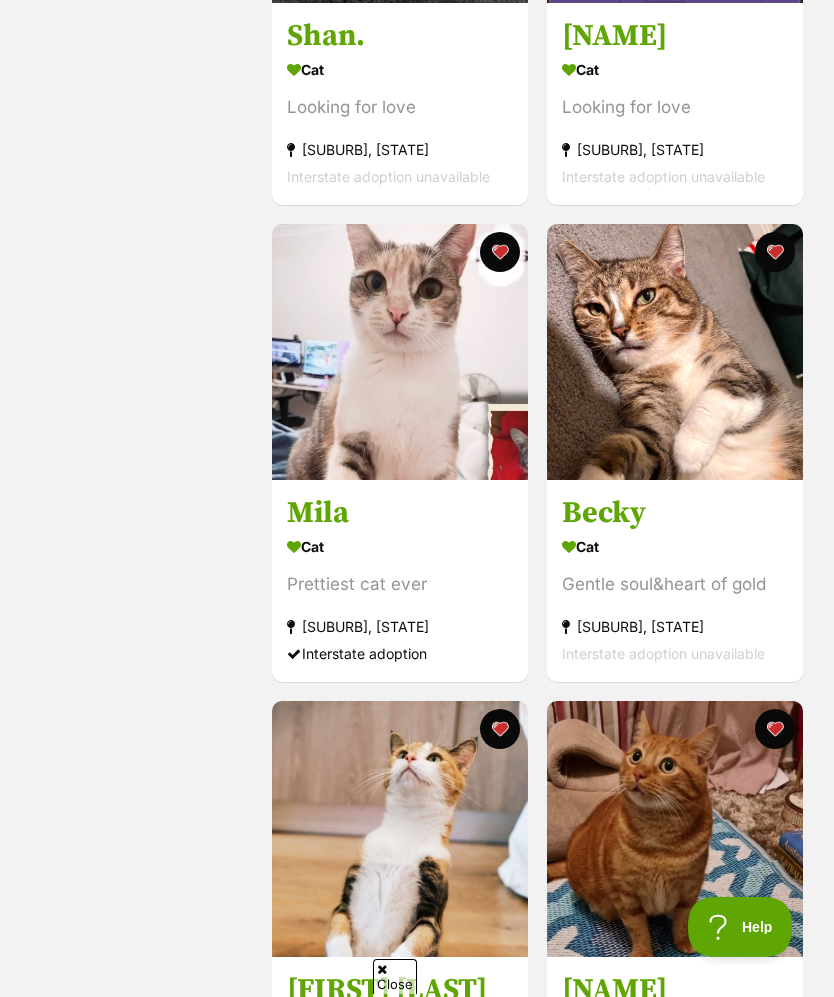 scroll, scrollTop: 0, scrollLeft: 0, axis: both 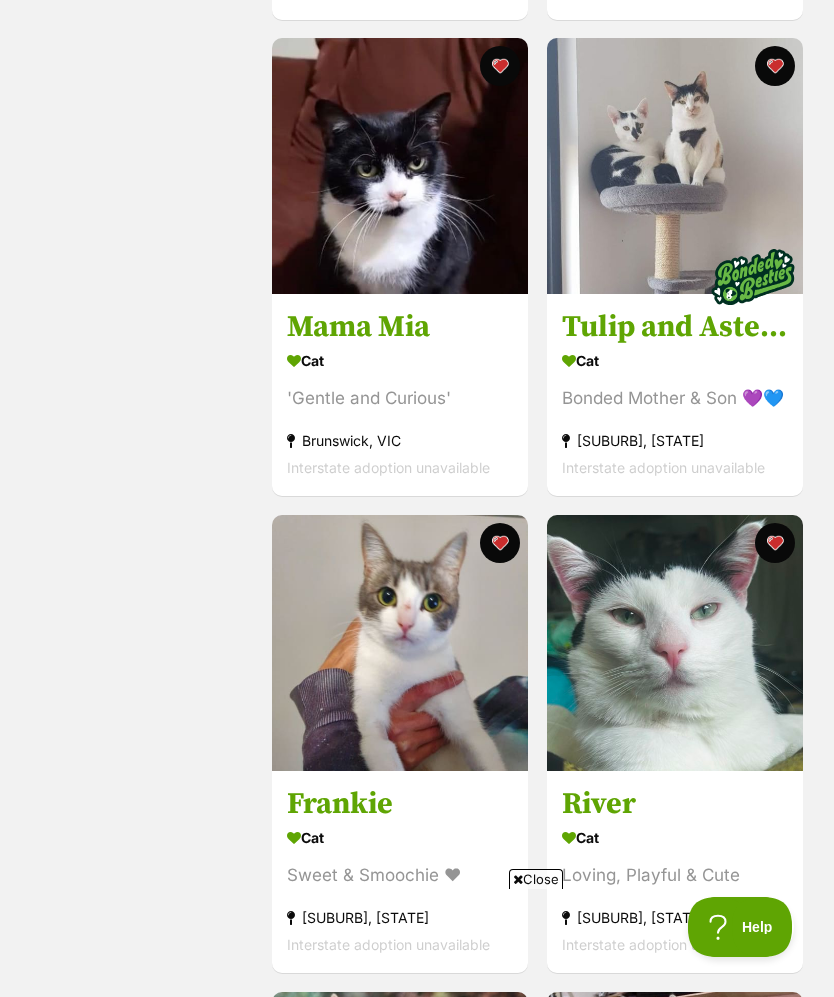 click on "Close" at bounding box center [536, 879] 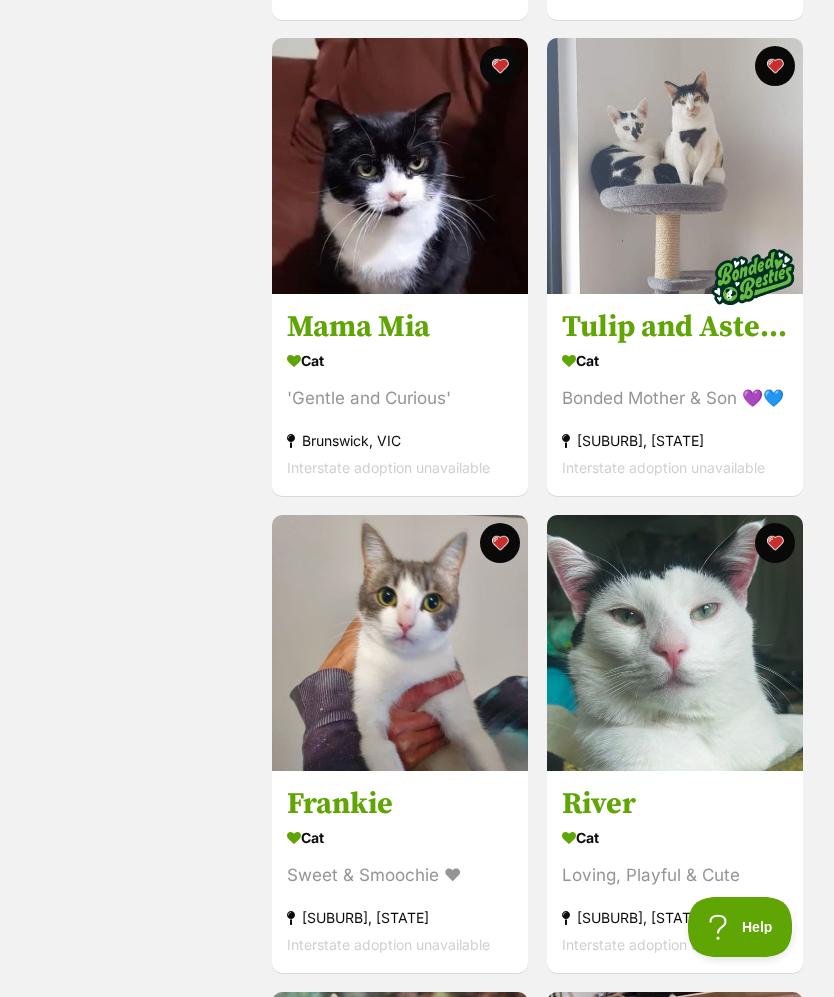 scroll, scrollTop: 0, scrollLeft: 0, axis: both 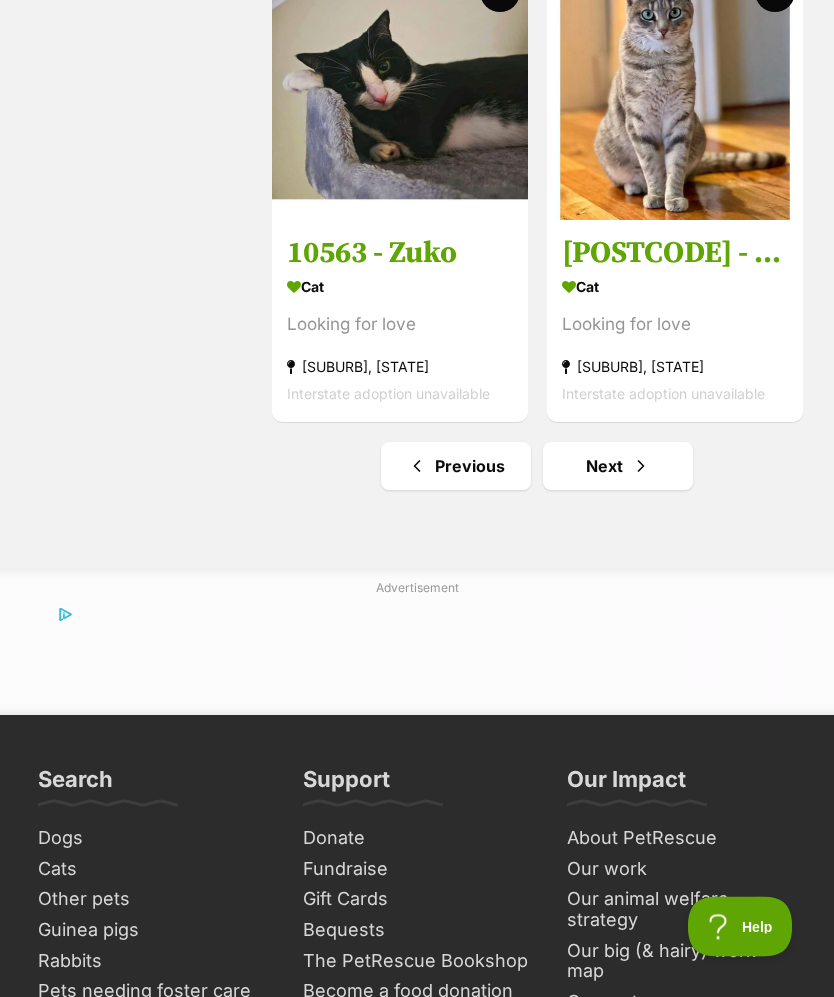 click on "Next" at bounding box center (618, 467) 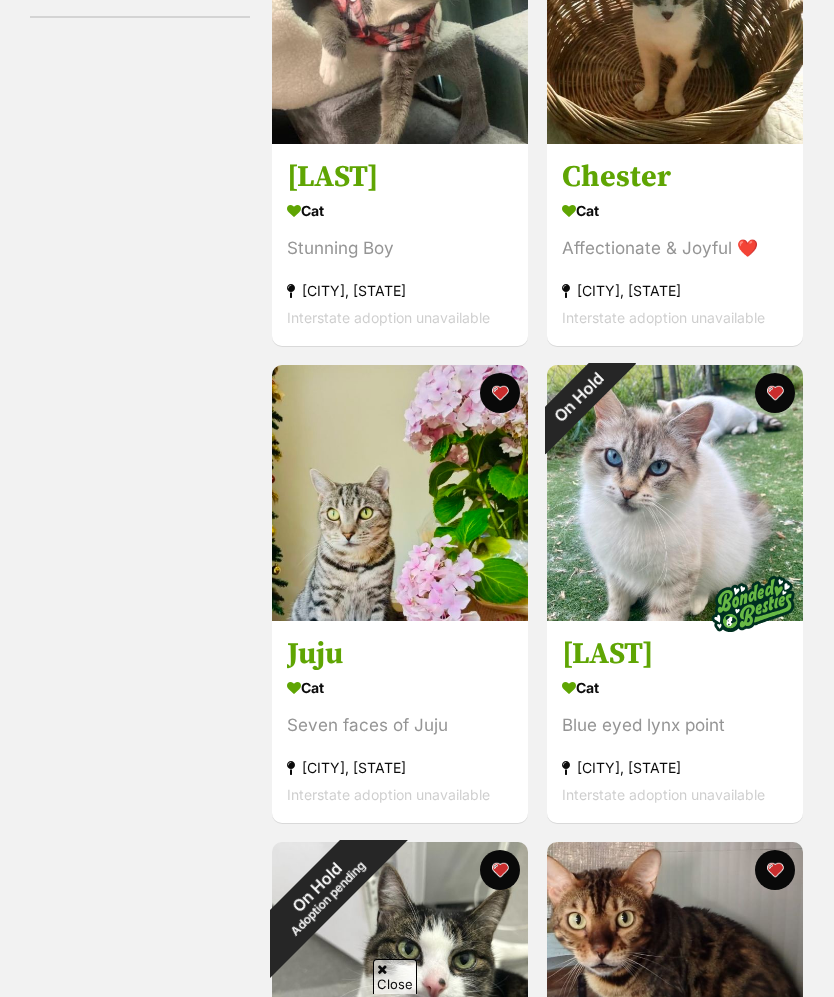 scroll, scrollTop: 803, scrollLeft: 0, axis: vertical 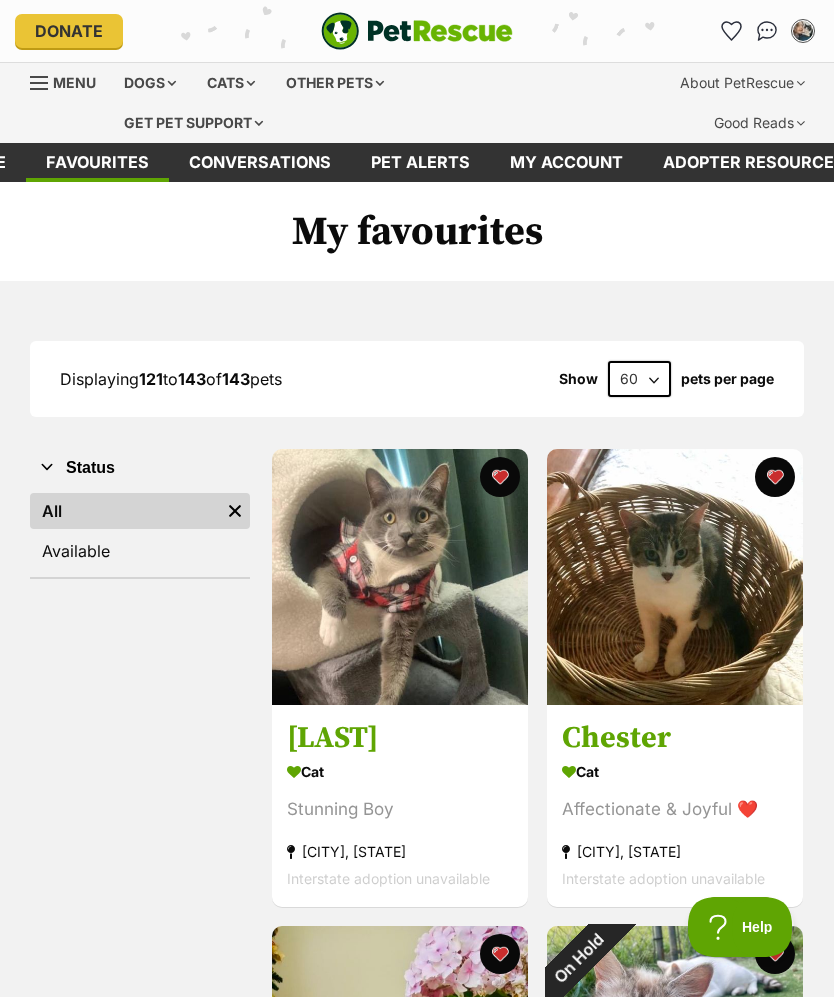 click at bounding box center [400, 577] 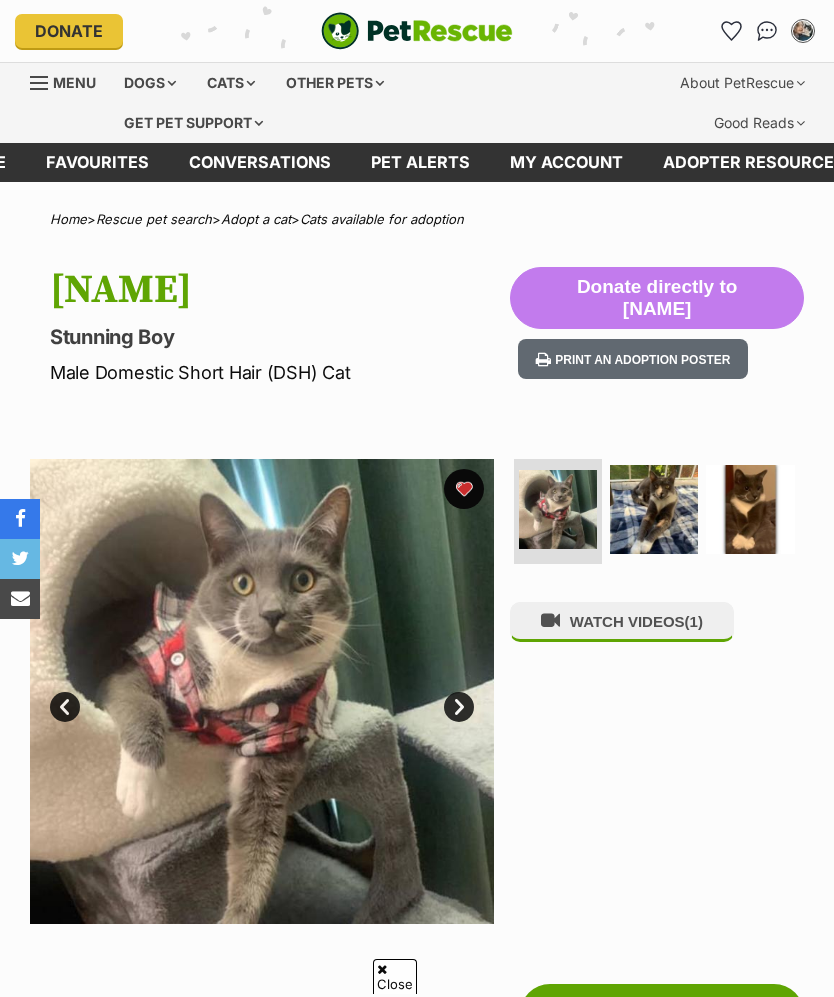 scroll, scrollTop: 748, scrollLeft: 0, axis: vertical 